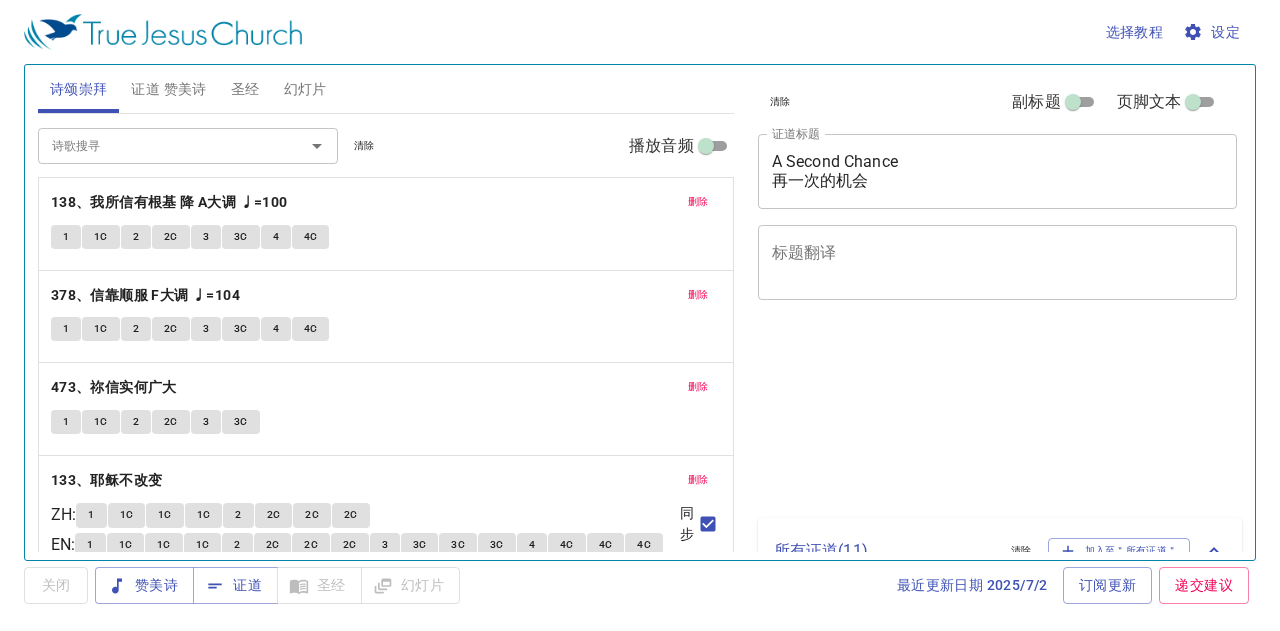 scroll, scrollTop: 0, scrollLeft: 0, axis: both 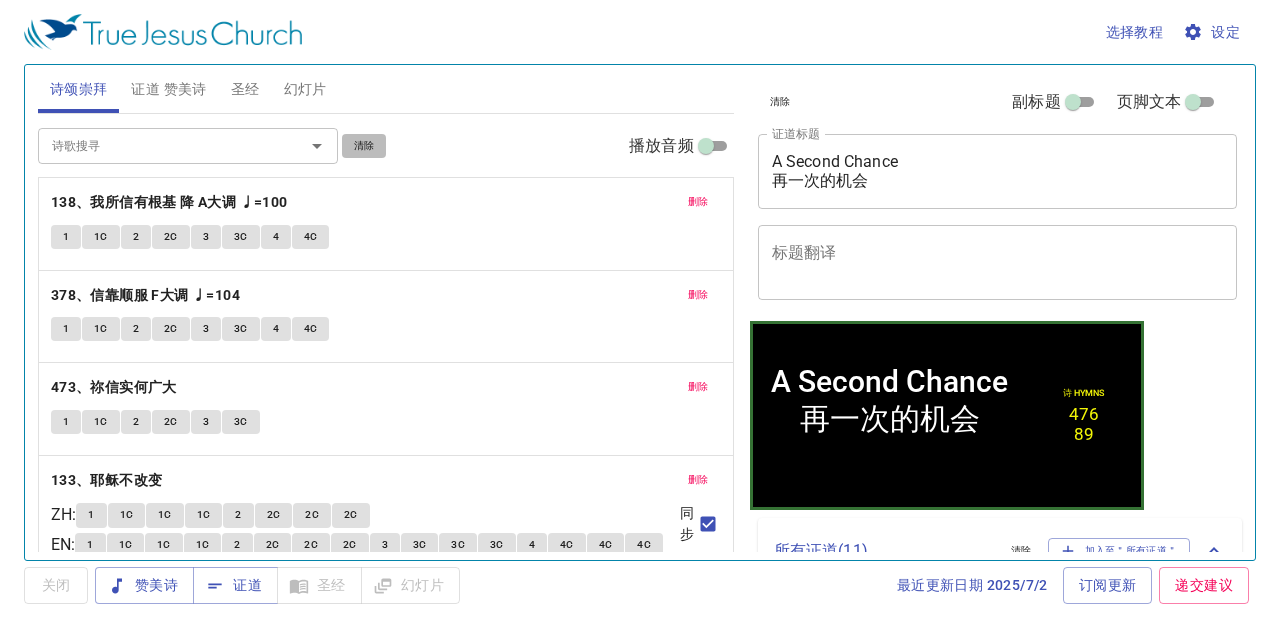 click on "清除" at bounding box center [364, 146] 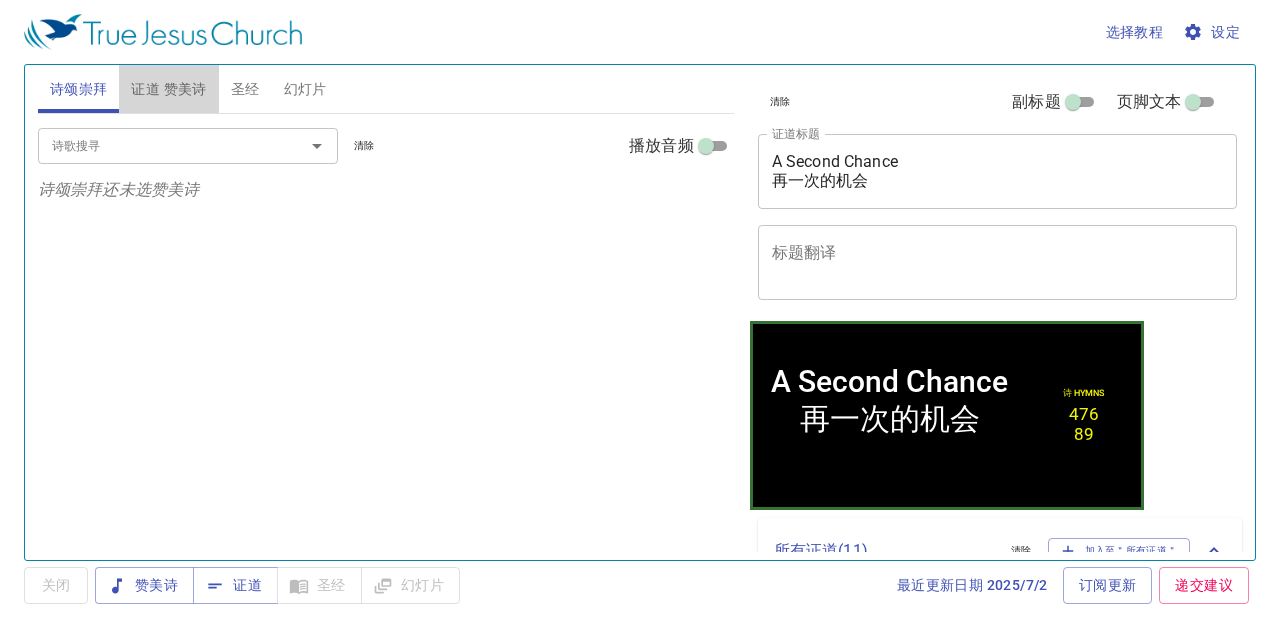 click on "证道 赞美诗" at bounding box center (168, 89) 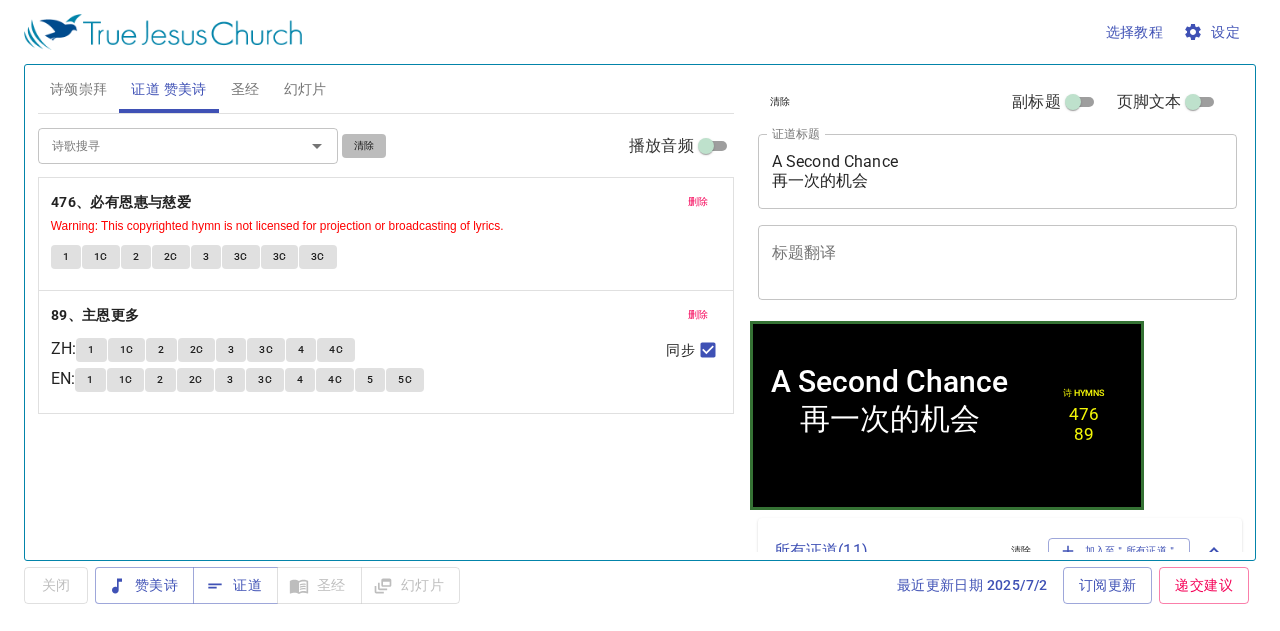 drag, startPoint x: 377, startPoint y: 137, endPoint x: 276, endPoint y: 119, distance: 102.59142 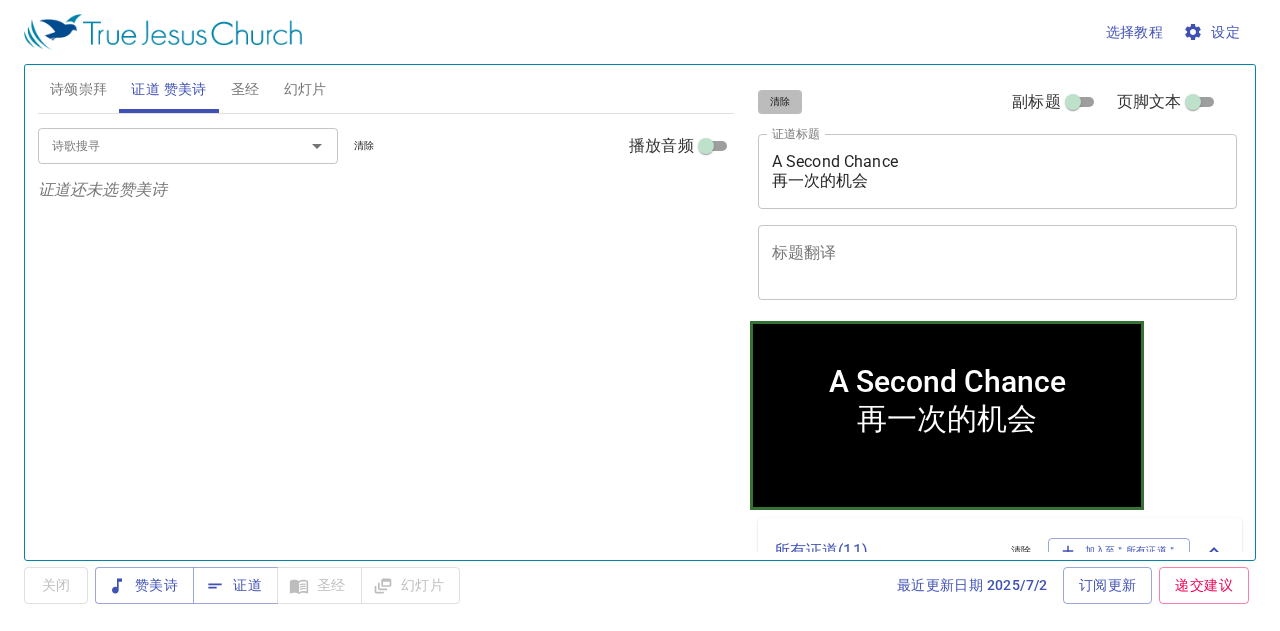 click on "清除" at bounding box center [780, 102] 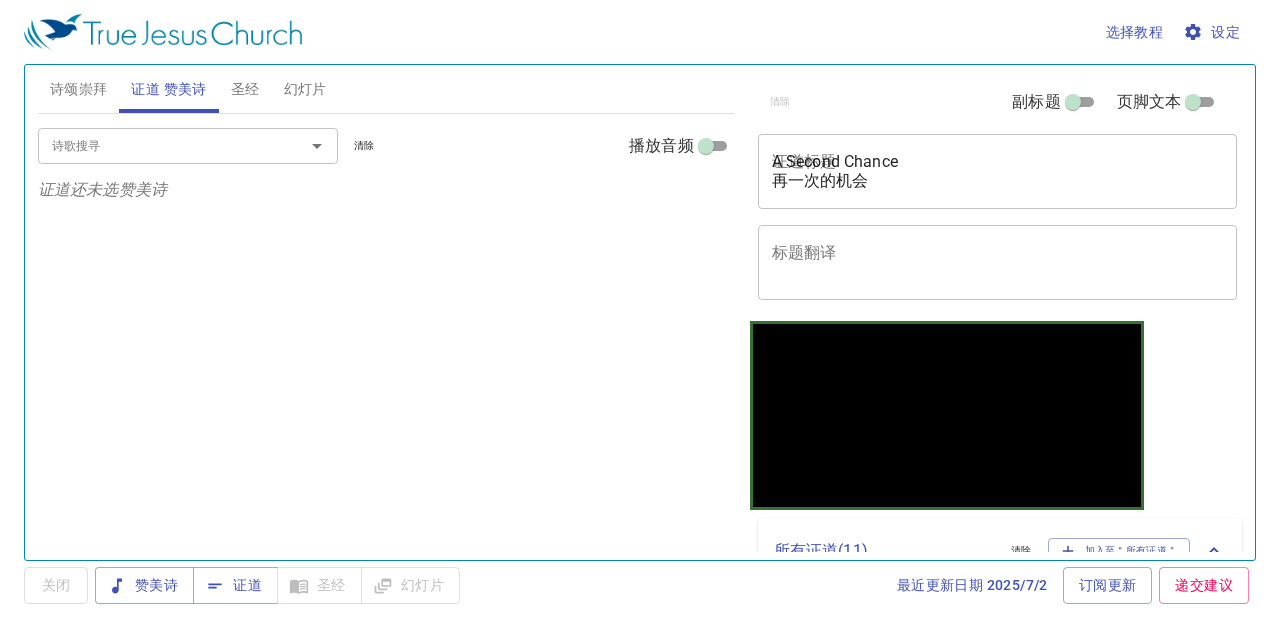 click on "幻灯片" at bounding box center (305, 89) 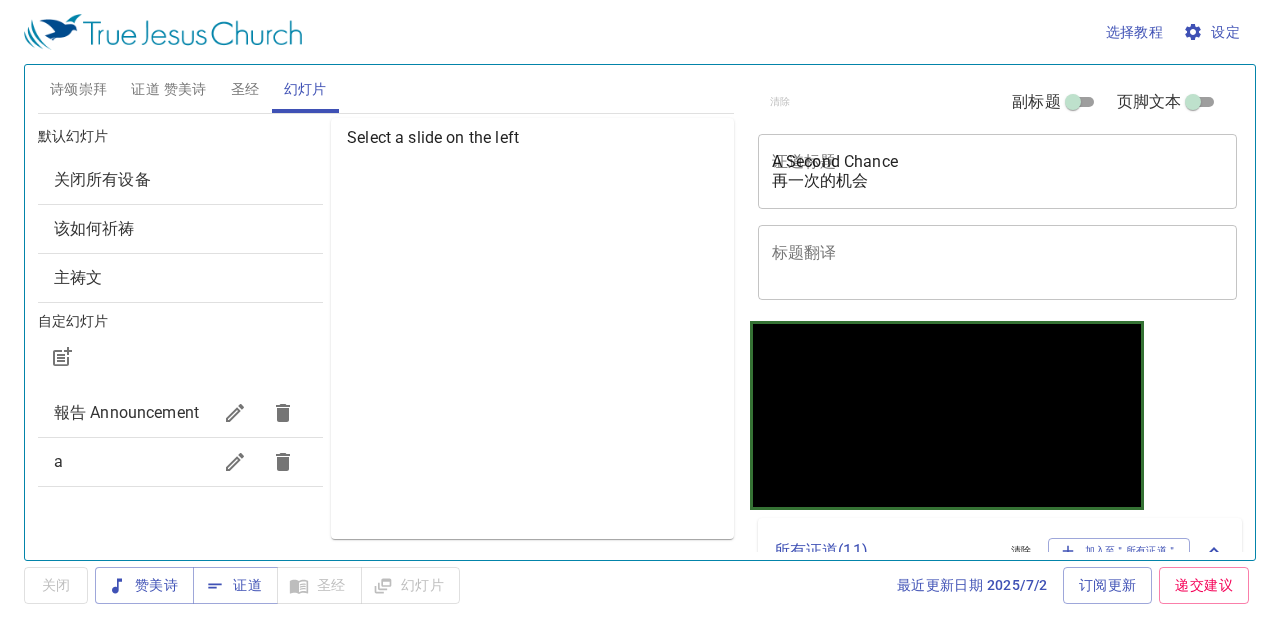 click on "关闭所有设备" at bounding box center (180, 180) 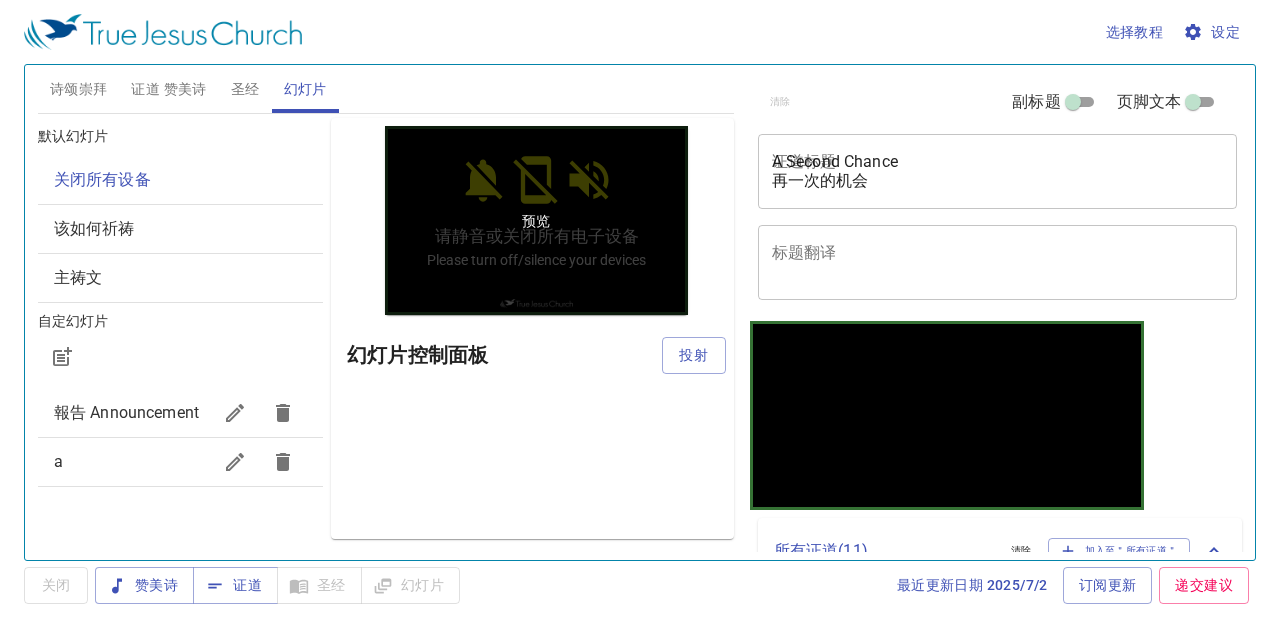 scroll, scrollTop: 0, scrollLeft: 0, axis: both 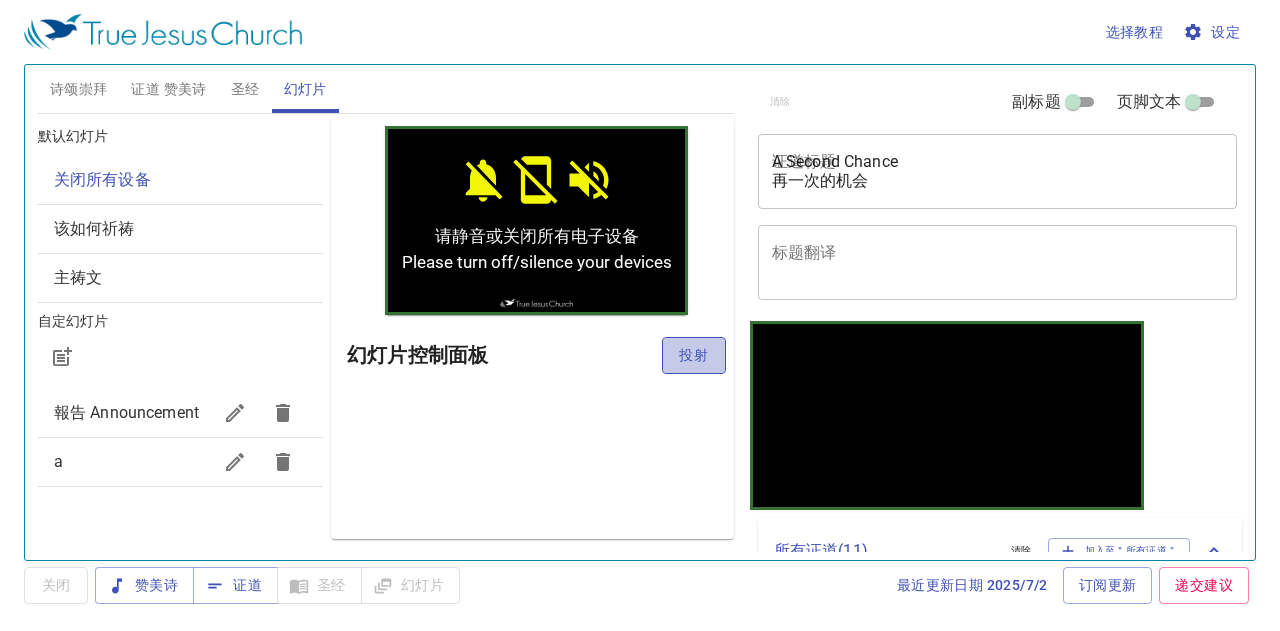 click on "投射" at bounding box center [694, 355] 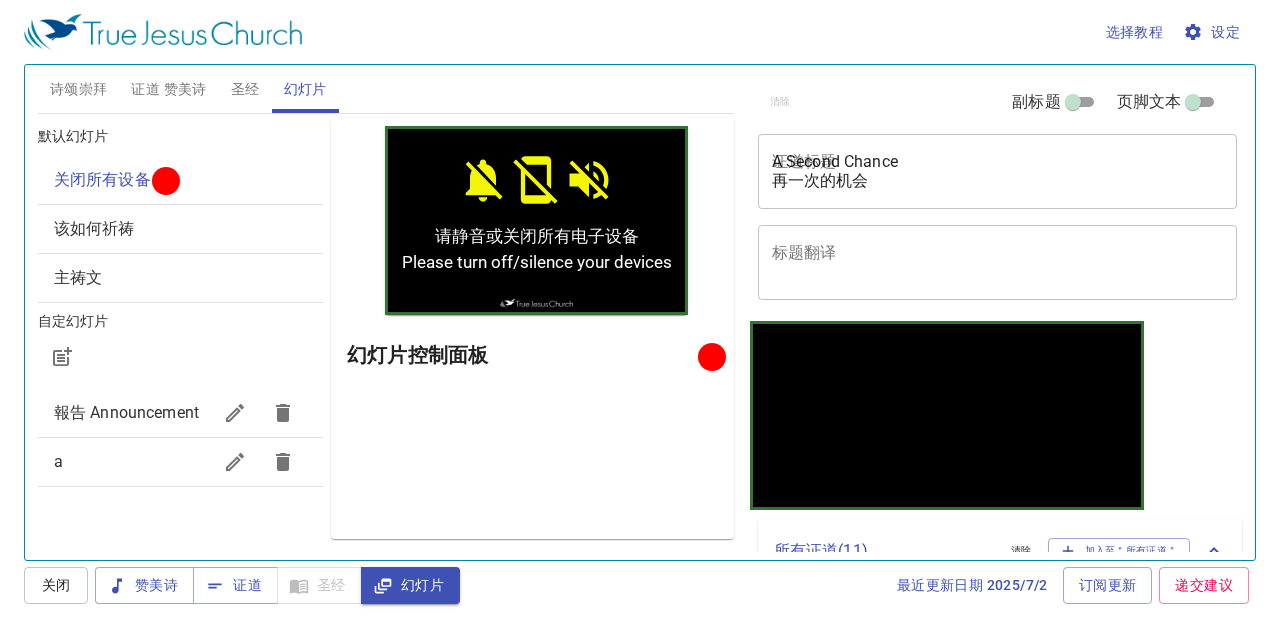 click on "诗颂崇拜" at bounding box center (79, 89) 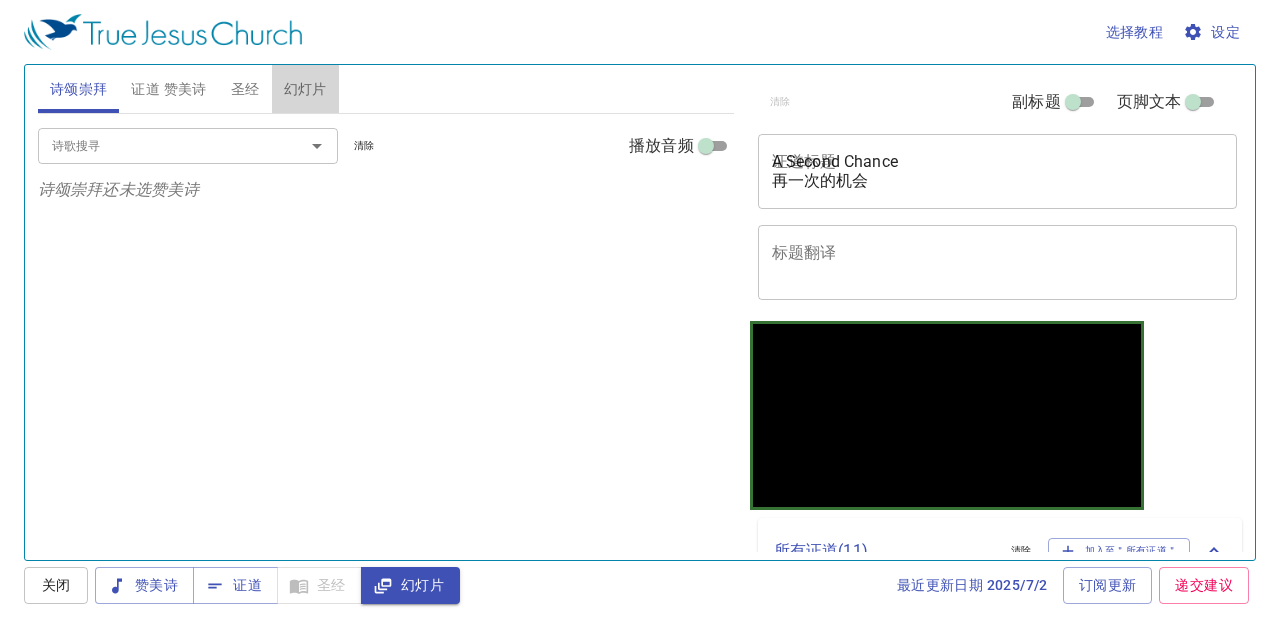 click on "幻灯片" at bounding box center (305, 89) 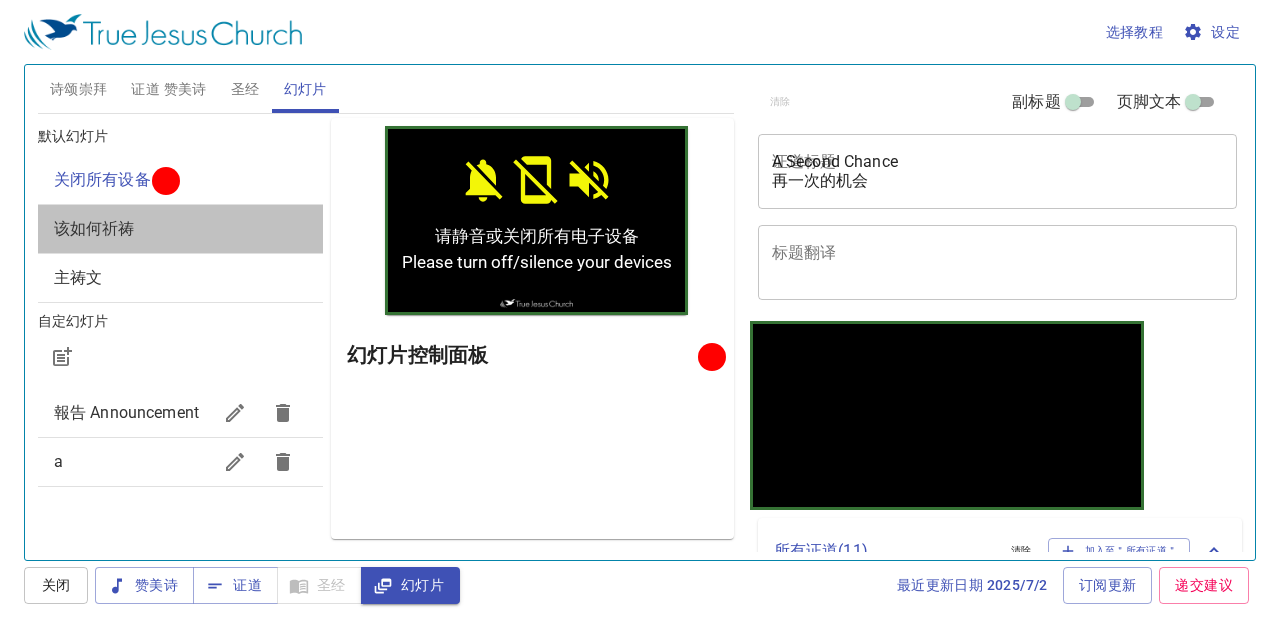 click on "该如何祈祷" at bounding box center (180, 229) 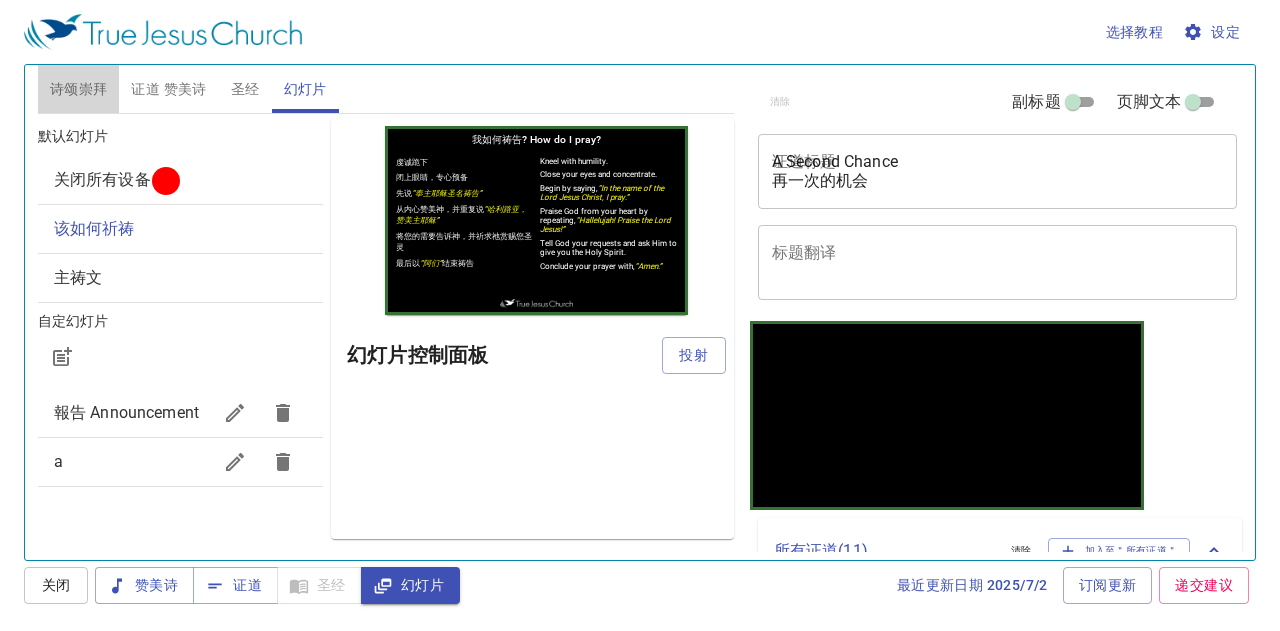 click on "诗颂崇拜" at bounding box center [79, 89] 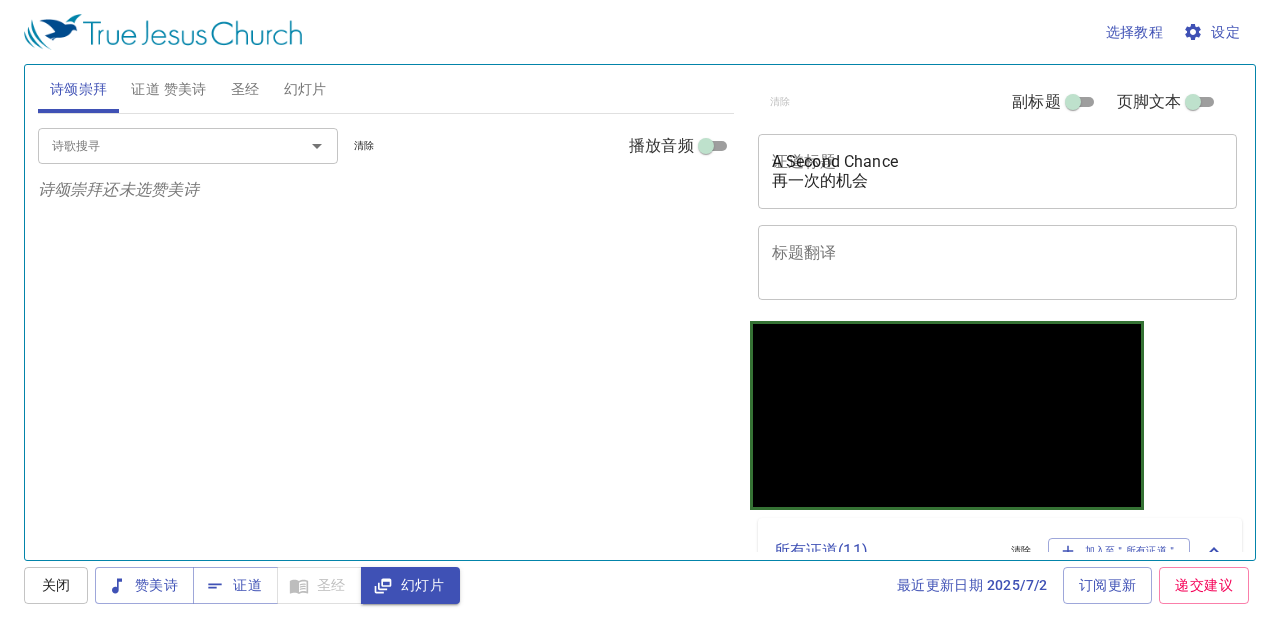 click on "诗歌搜寻" at bounding box center (158, 145) 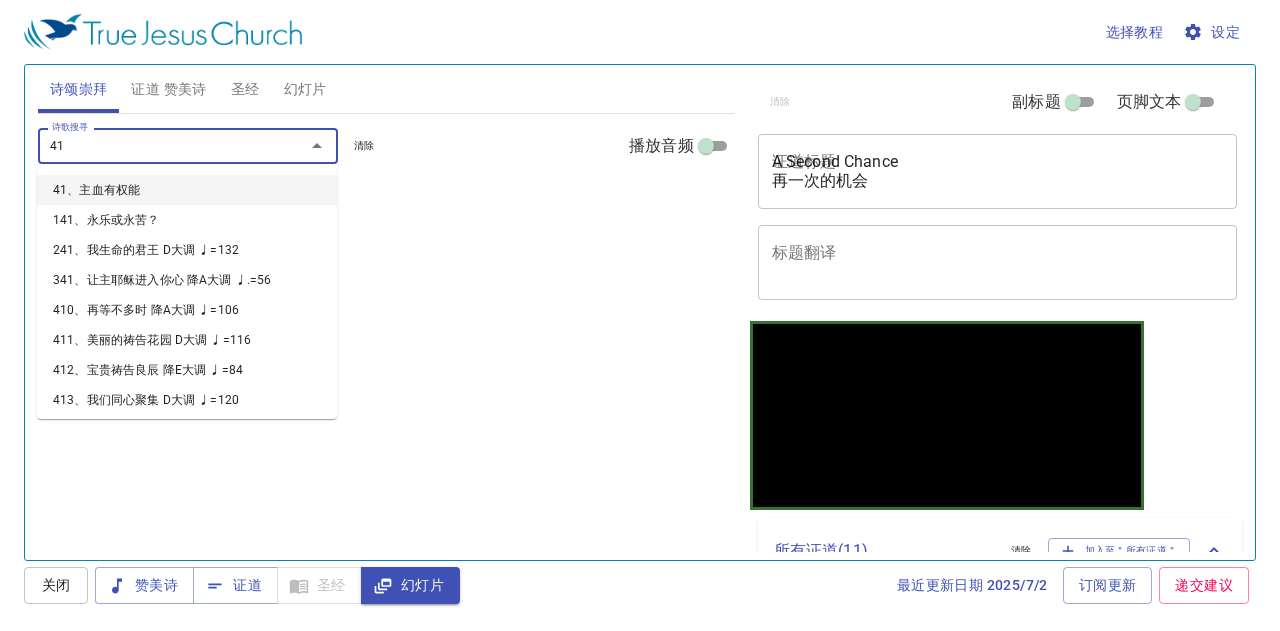 type on "412" 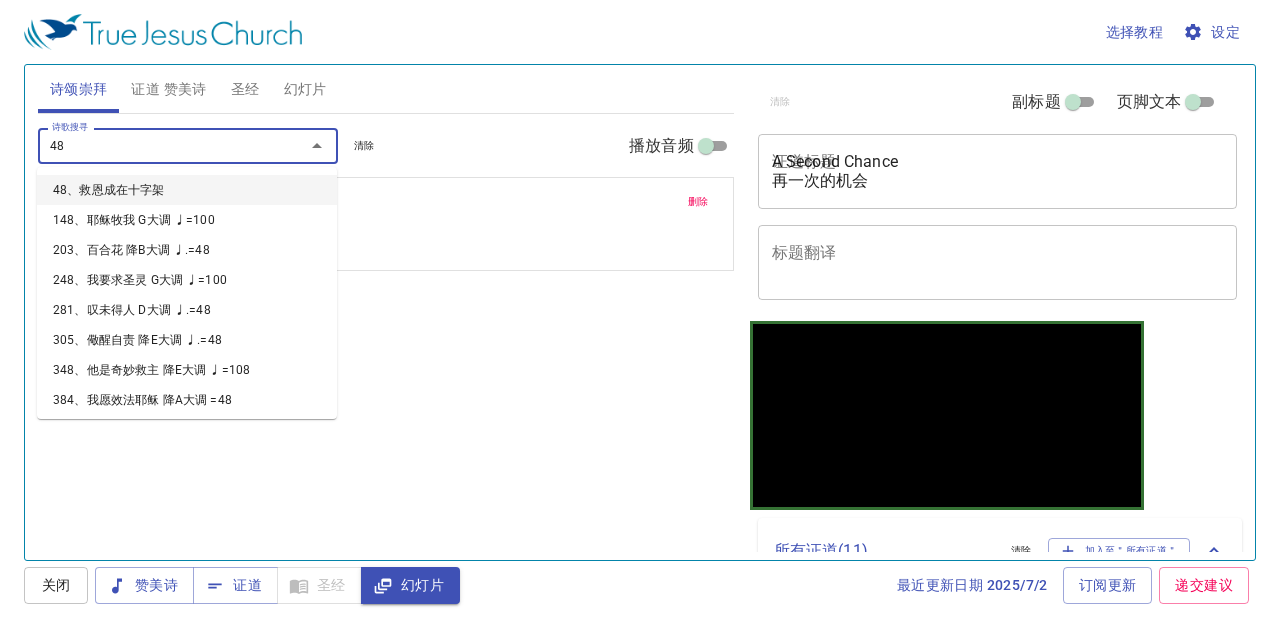 type on "485" 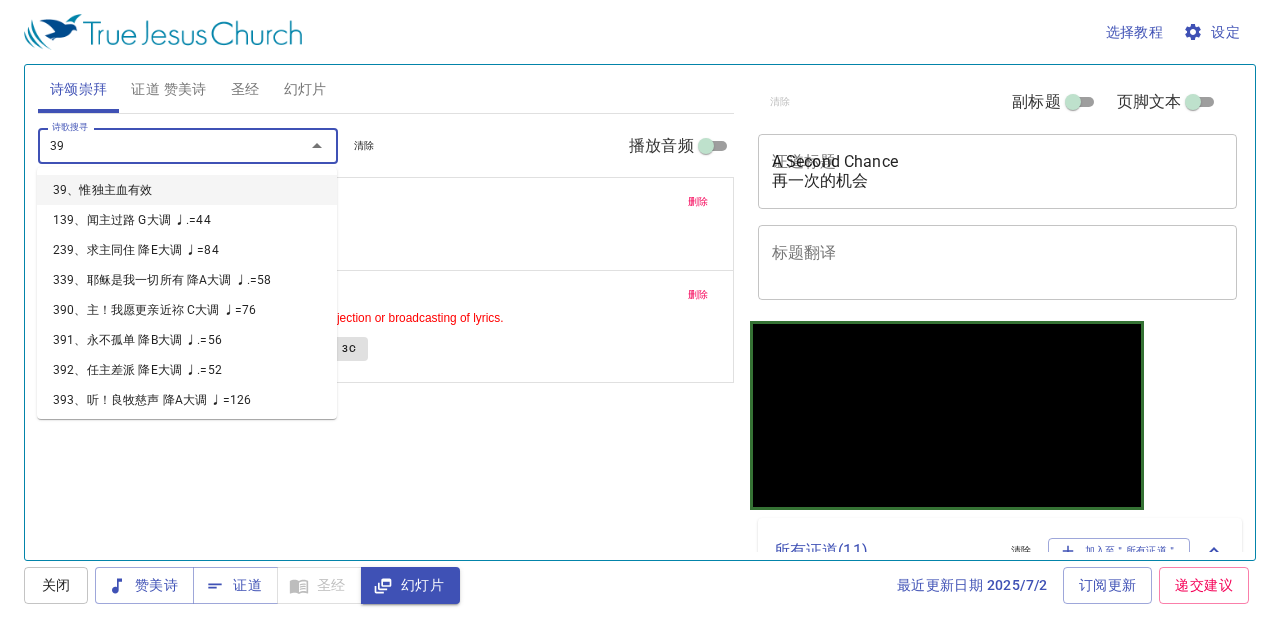 type on "393" 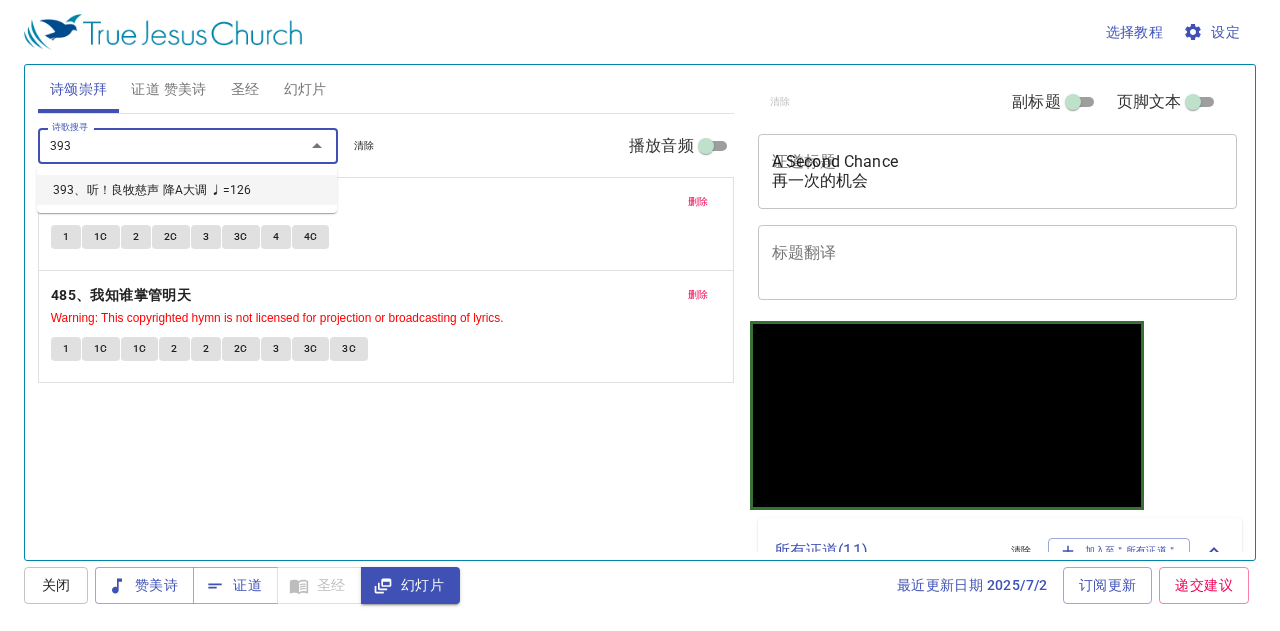 type 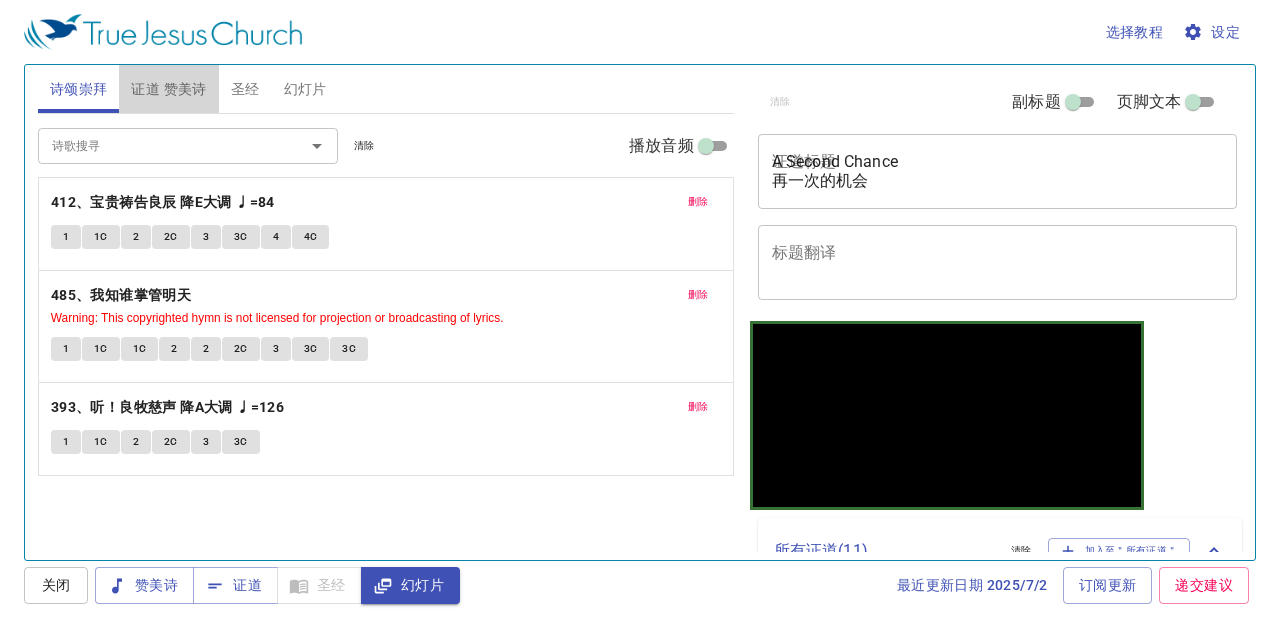 click on "证道 赞美诗" at bounding box center (168, 89) 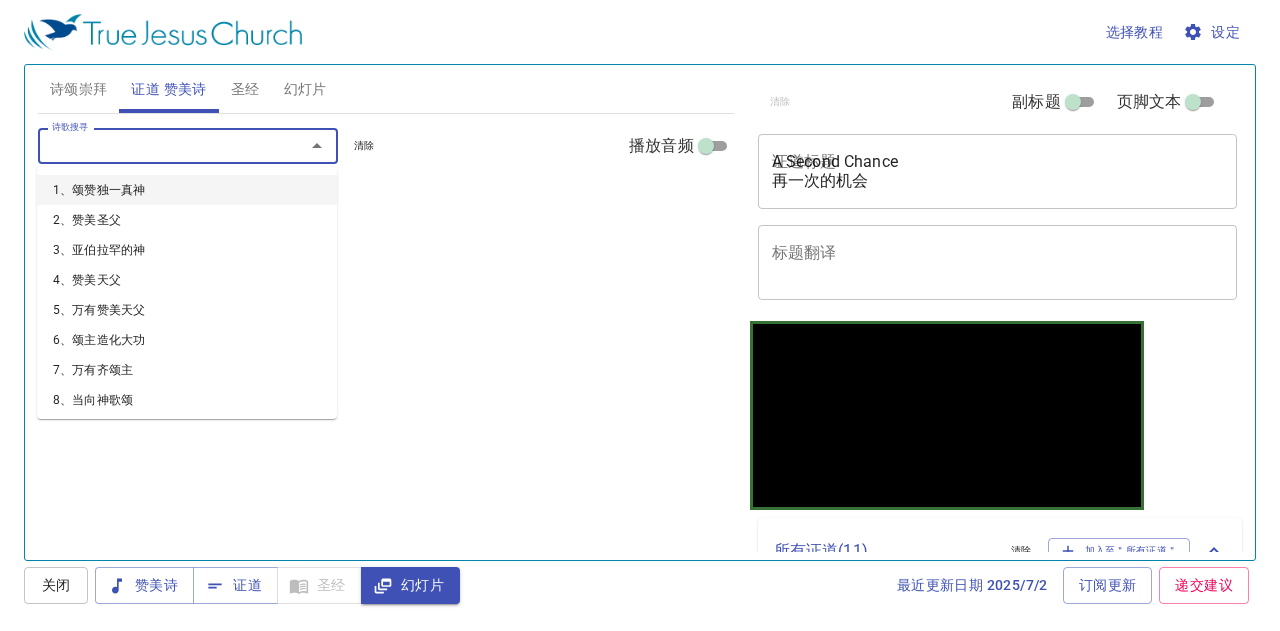 click on "诗歌搜寻" at bounding box center (158, 145) 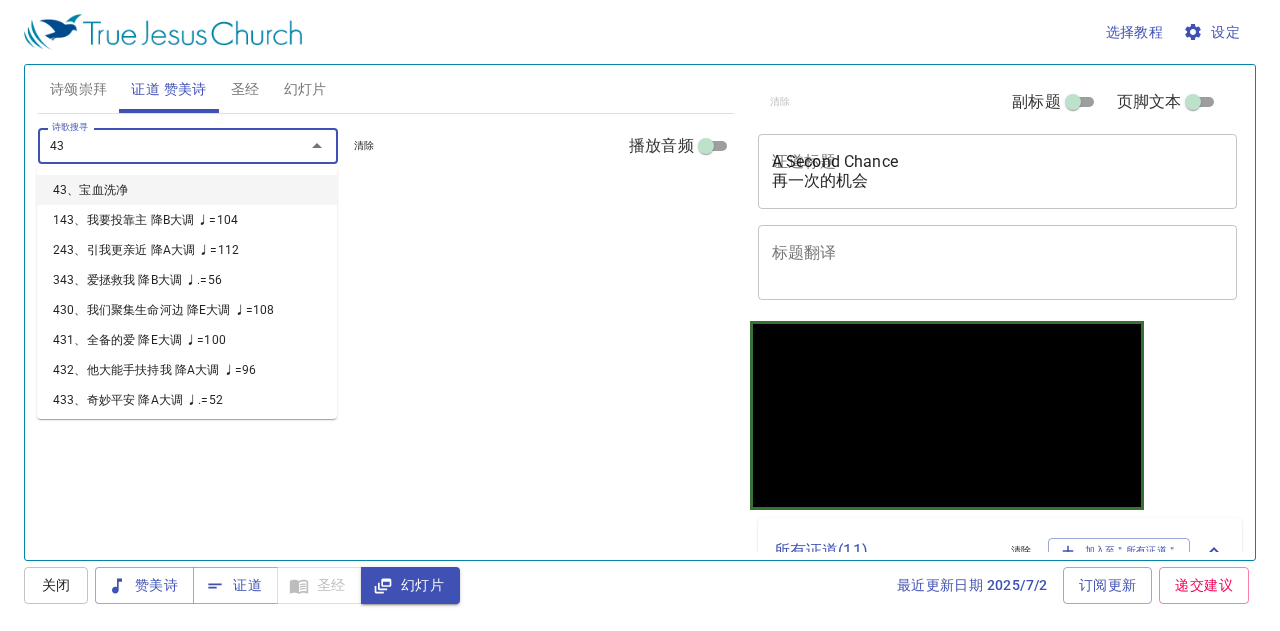 type on "438" 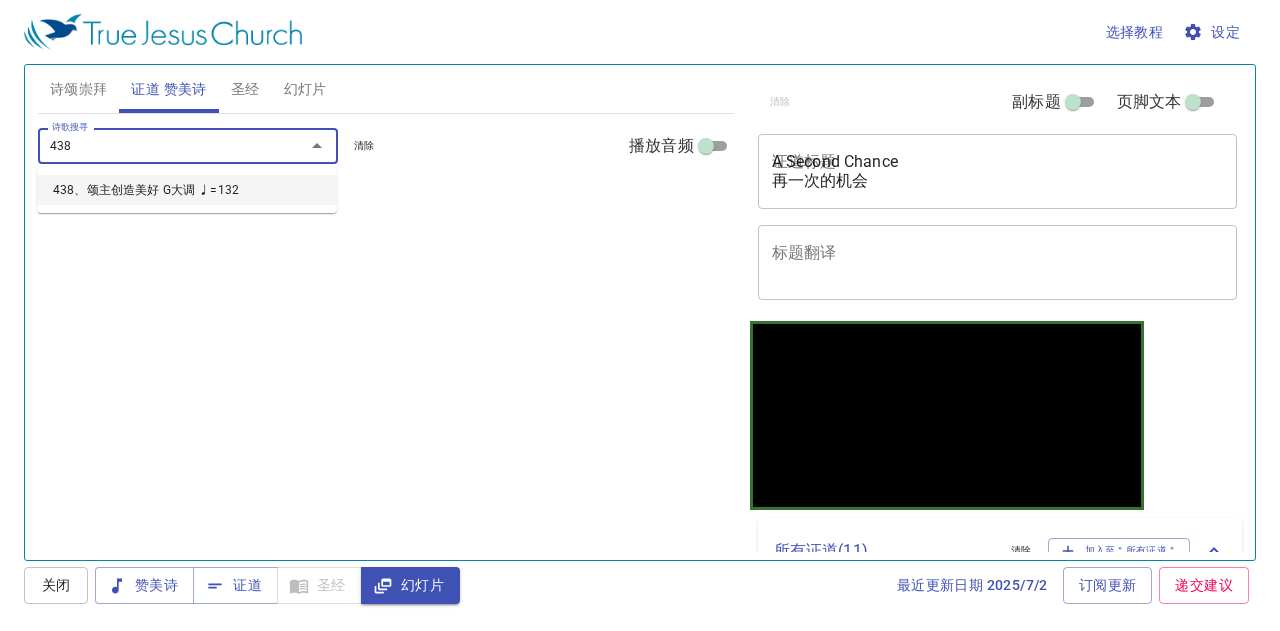 type 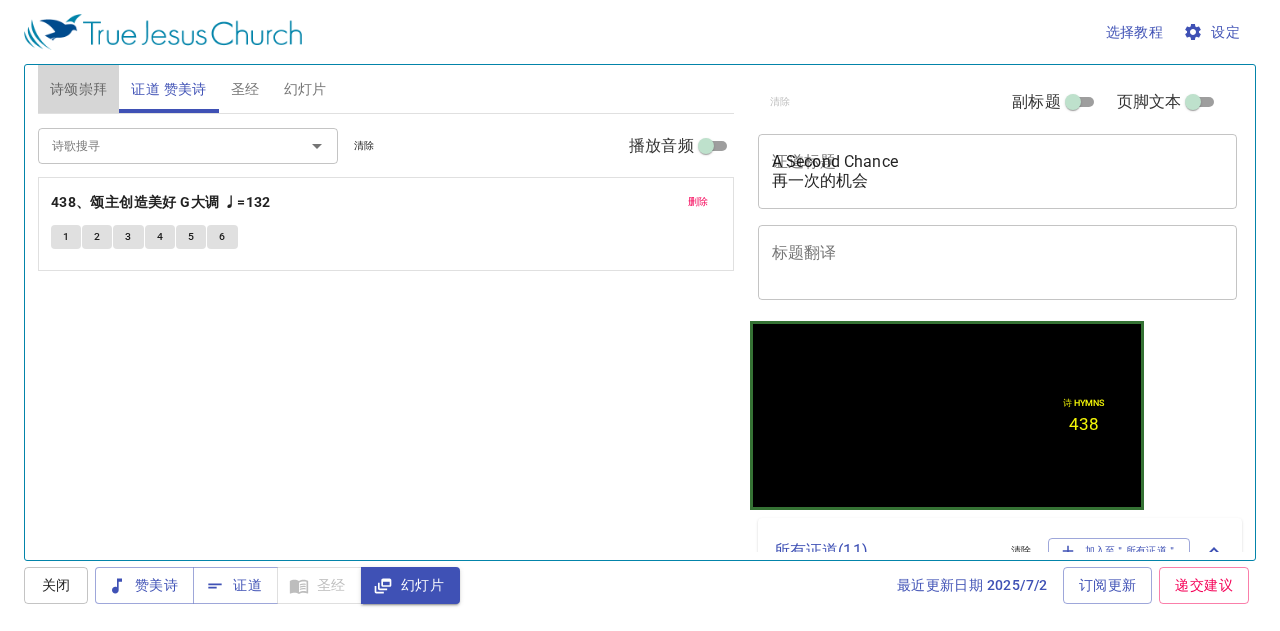 click on "诗颂崇拜" at bounding box center (79, 89) 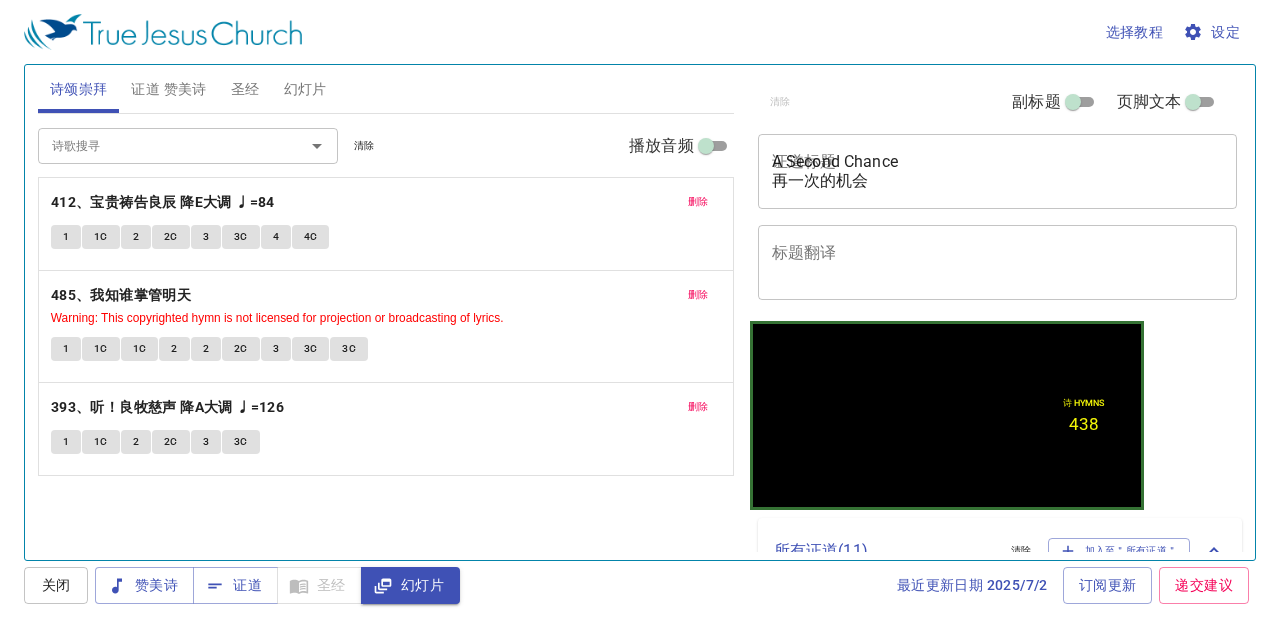 click on "诗歌搜寻" at bounding box center [158, 145] 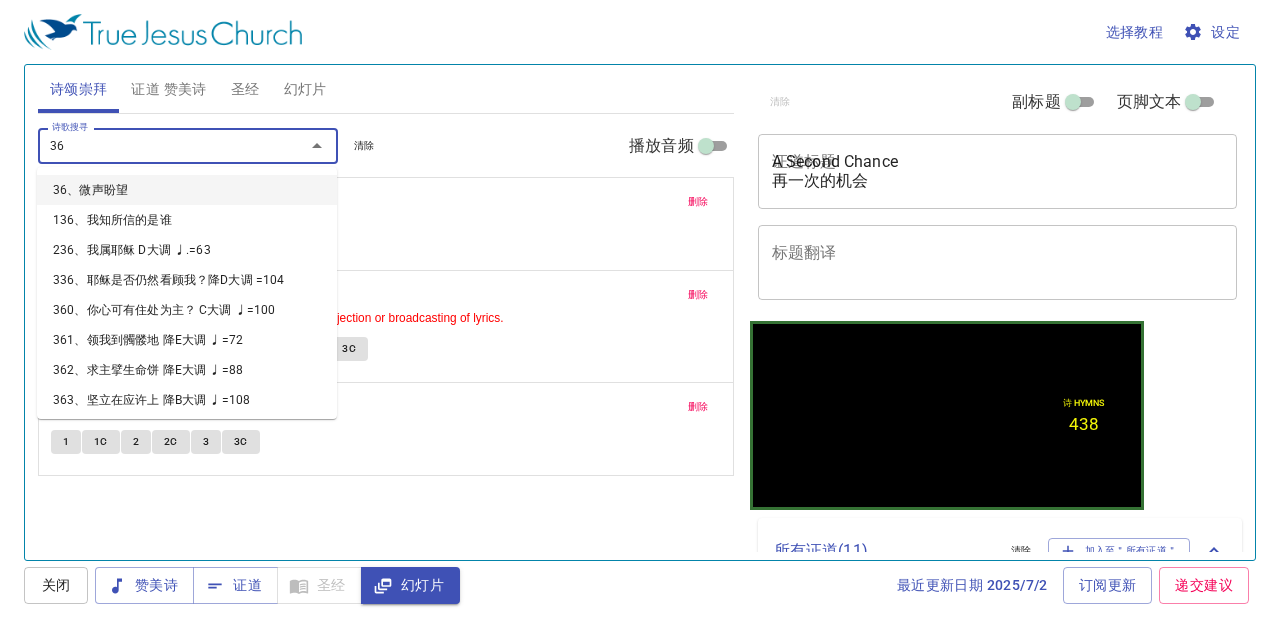 type on "367" 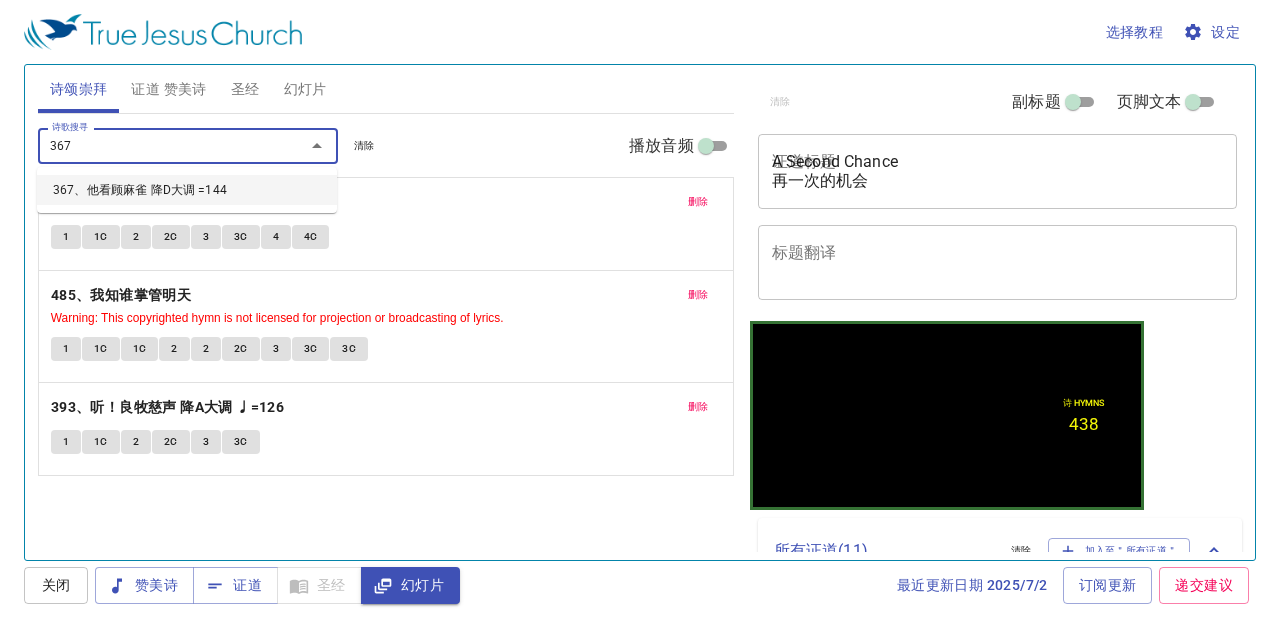 type 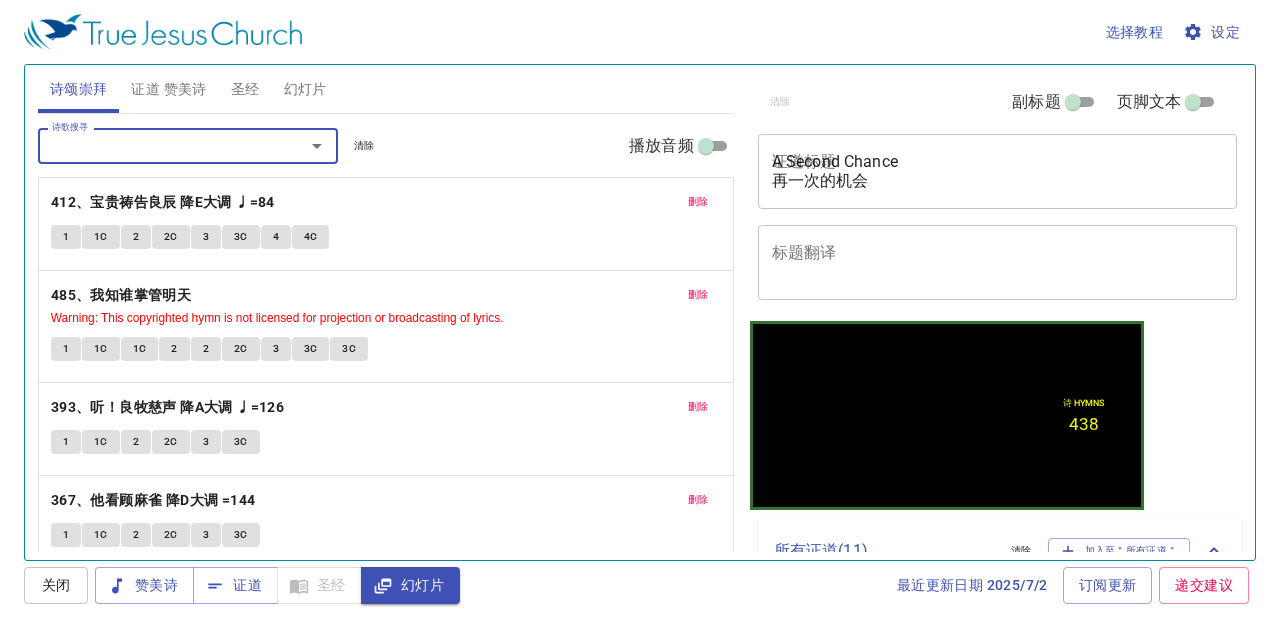 click on "证道 赞美诗" at bounding box center (168, 89) 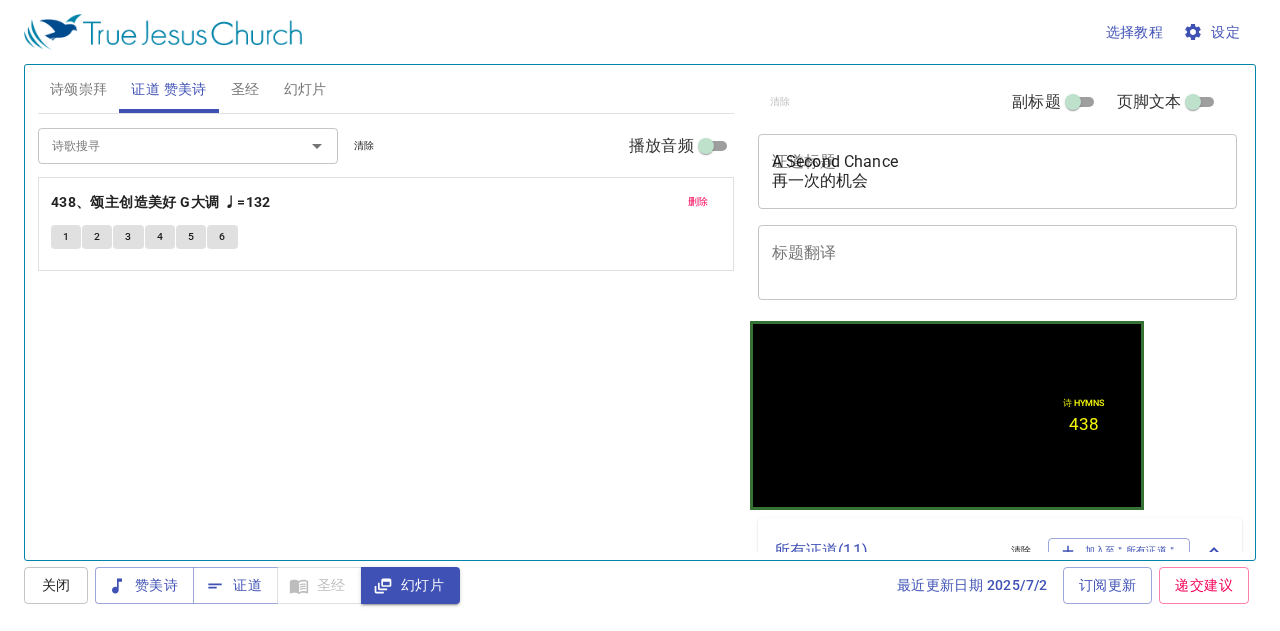 click on "诗歌搜寻" at bounding box center [158, 145] 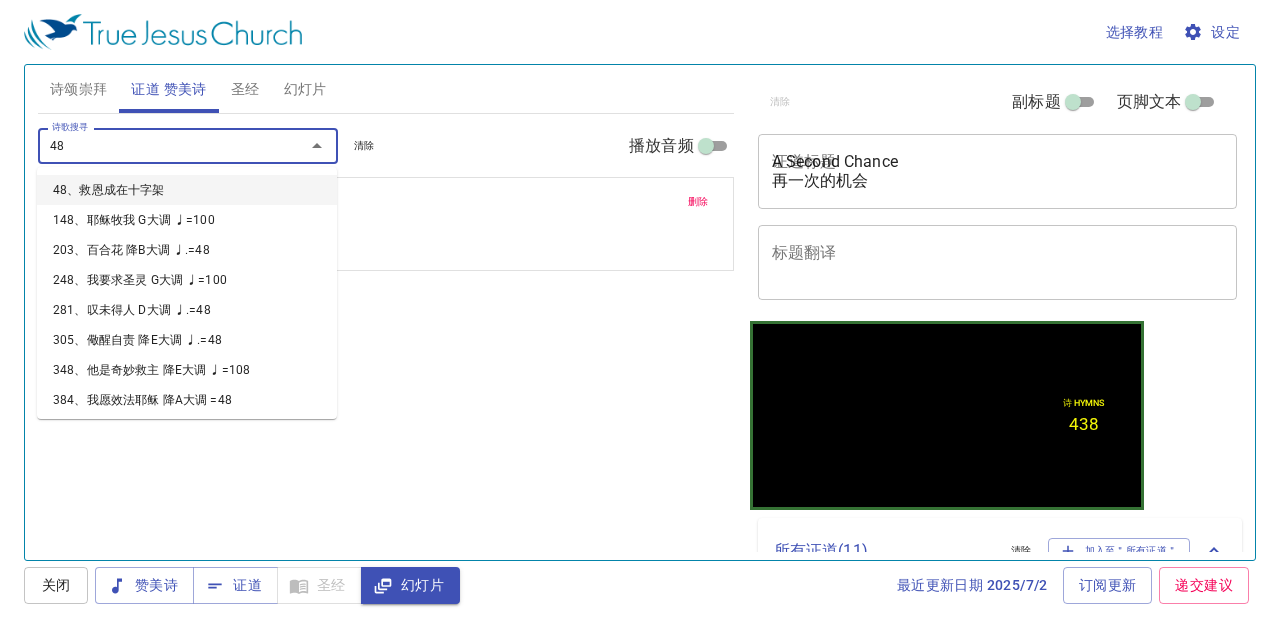 type on "483" 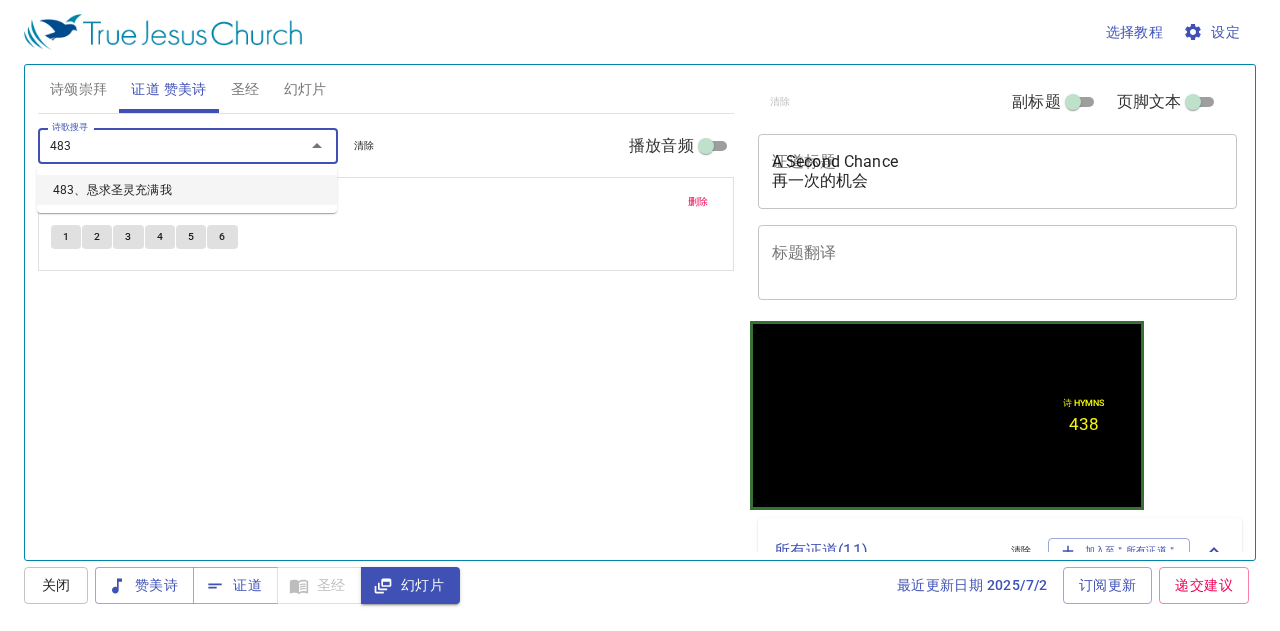 type 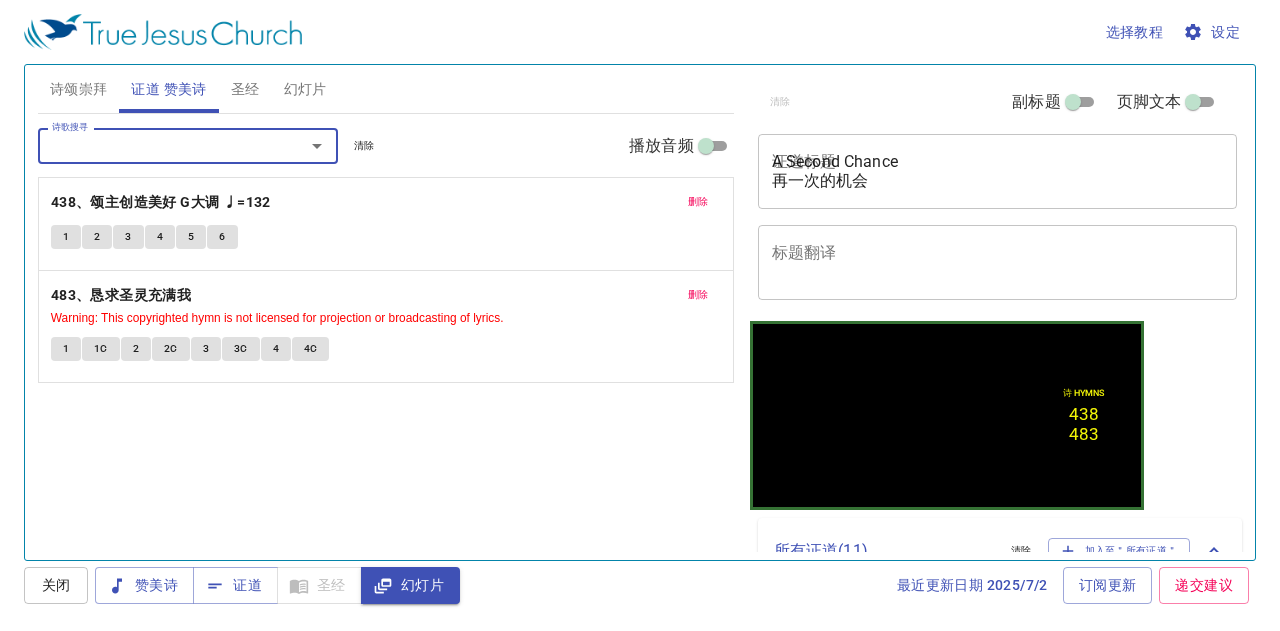 click on "诗颂崇拜" at bounding box center [79, 89] 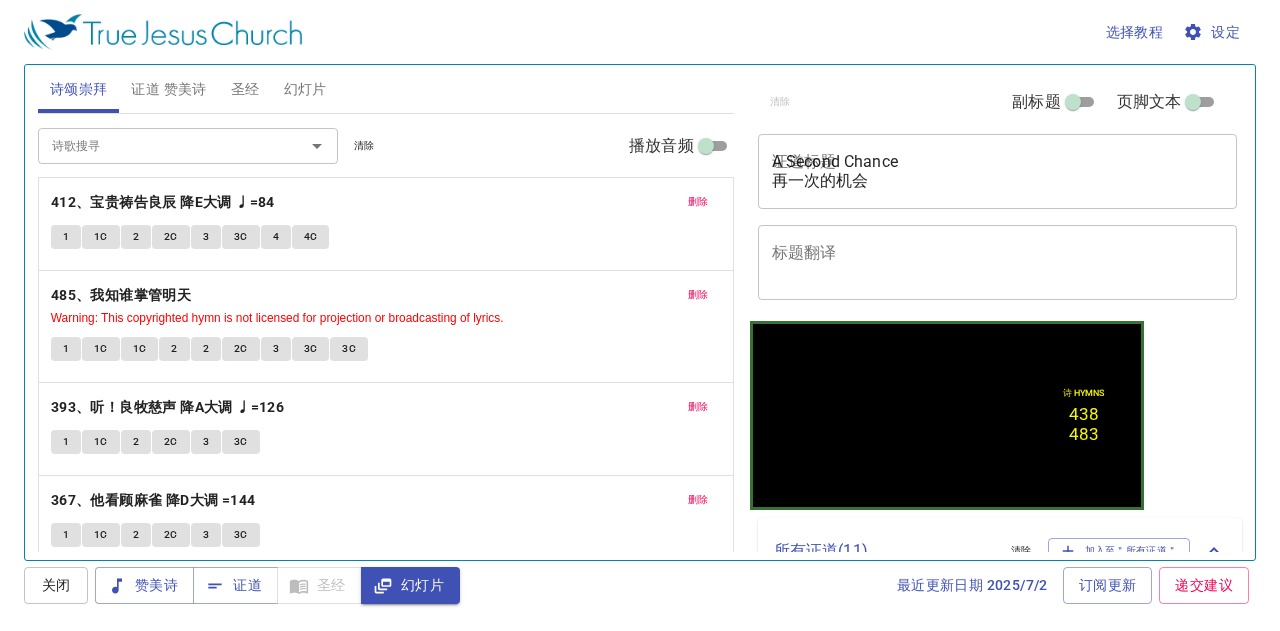 click on "A Second Chance
再一次的机会" at bounding box center (998, 171) 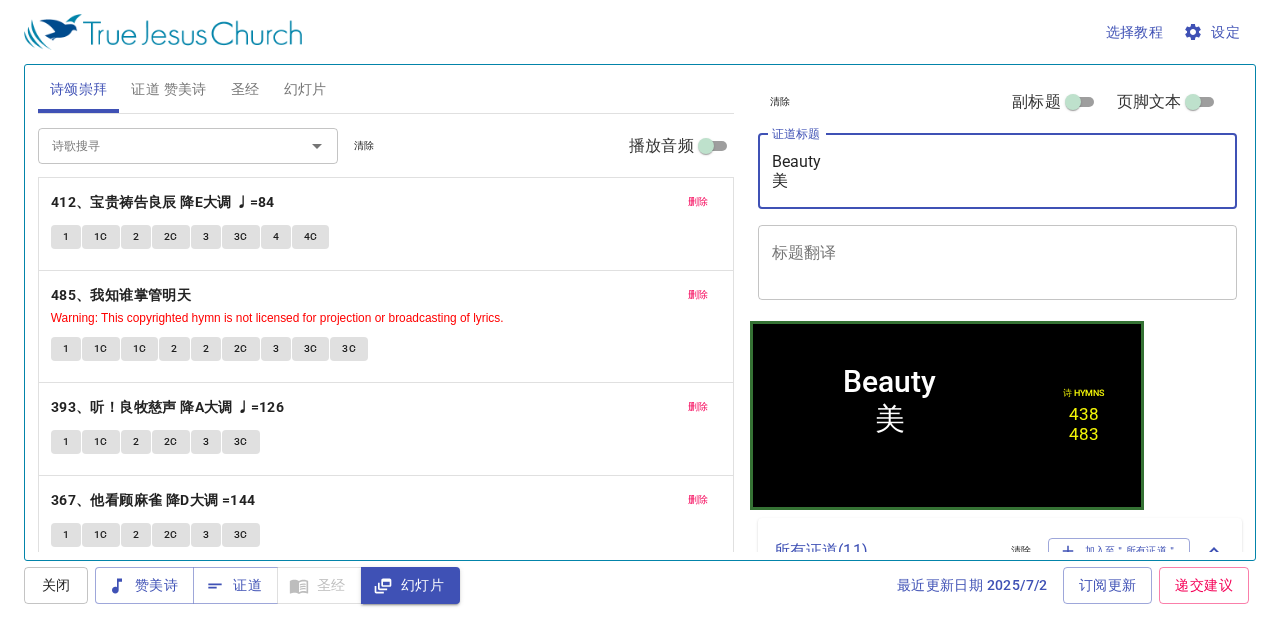 type on "Beauty
美" 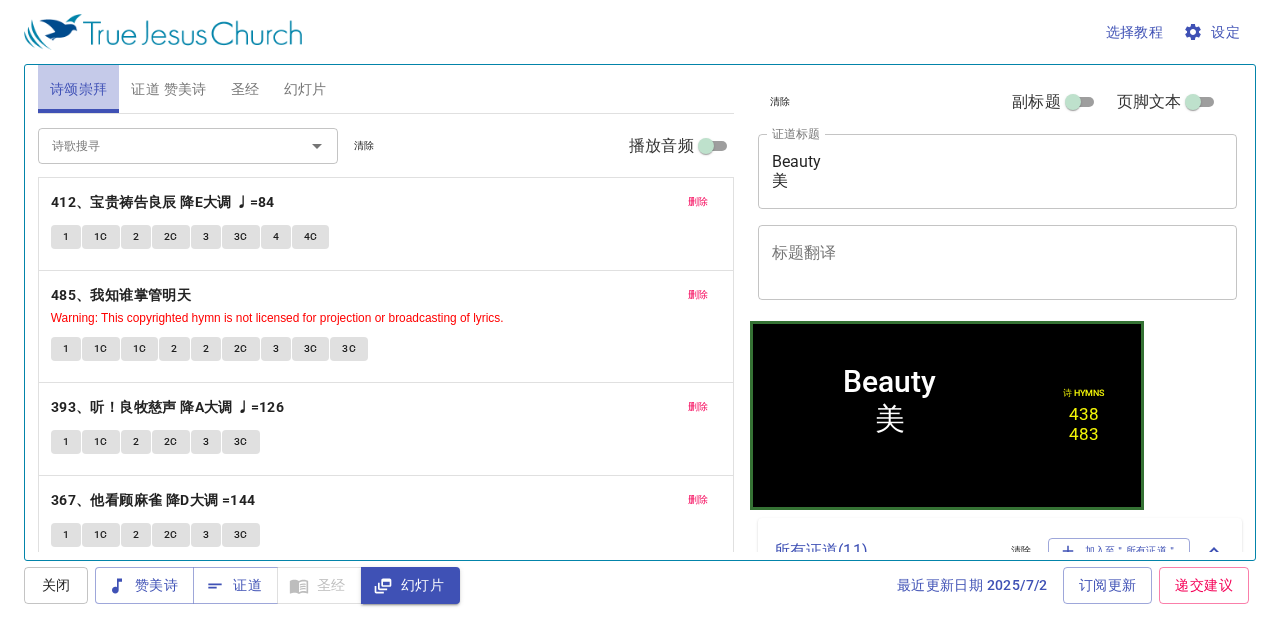 click on "诗颂崇拜" at bounding box center [79, 89] 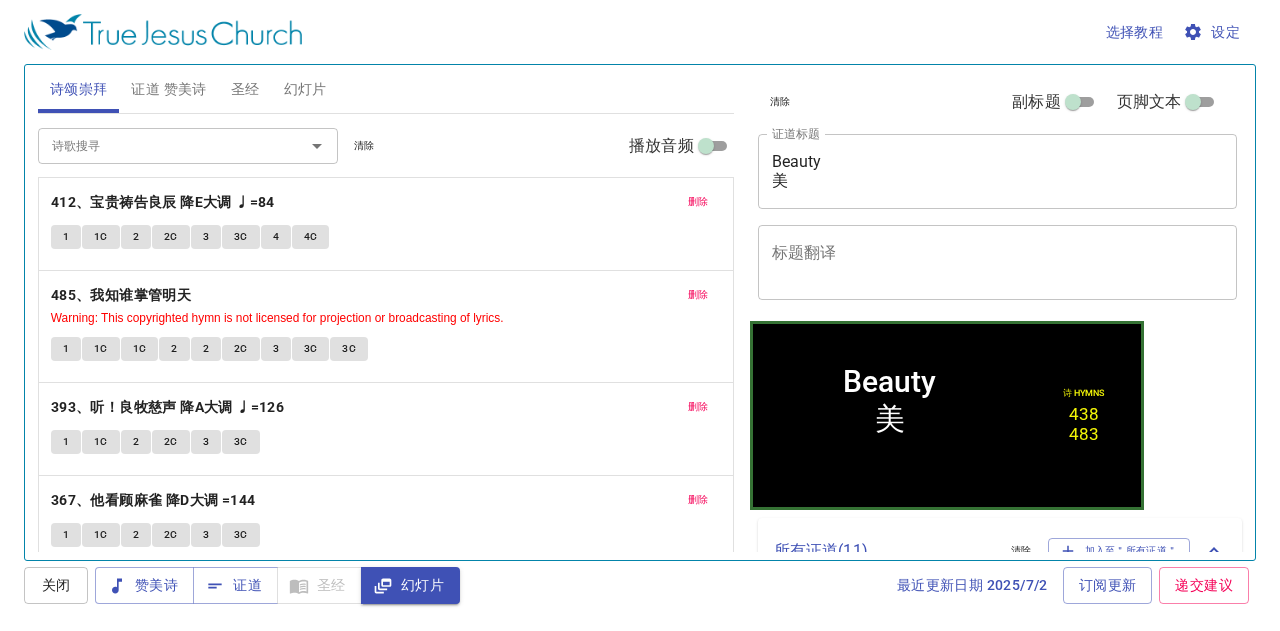 click on "证道 赞美诗" at bounding box center [168, 89] 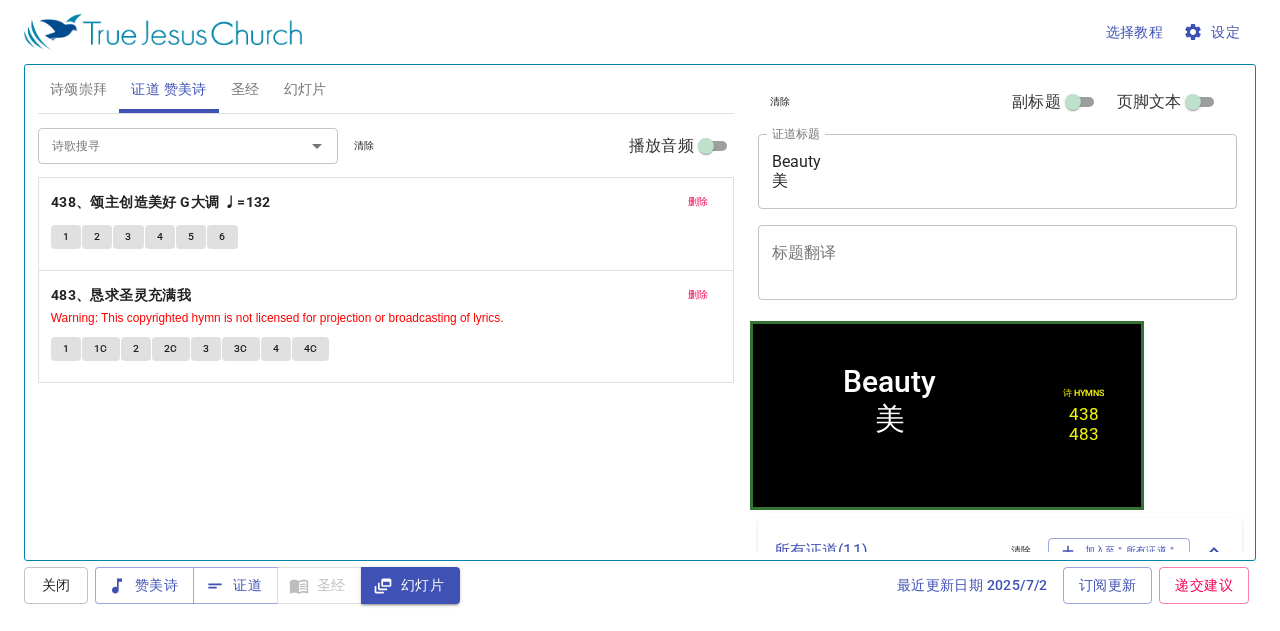 click on "诗颂崇拜" at bounding box center (79, 89) 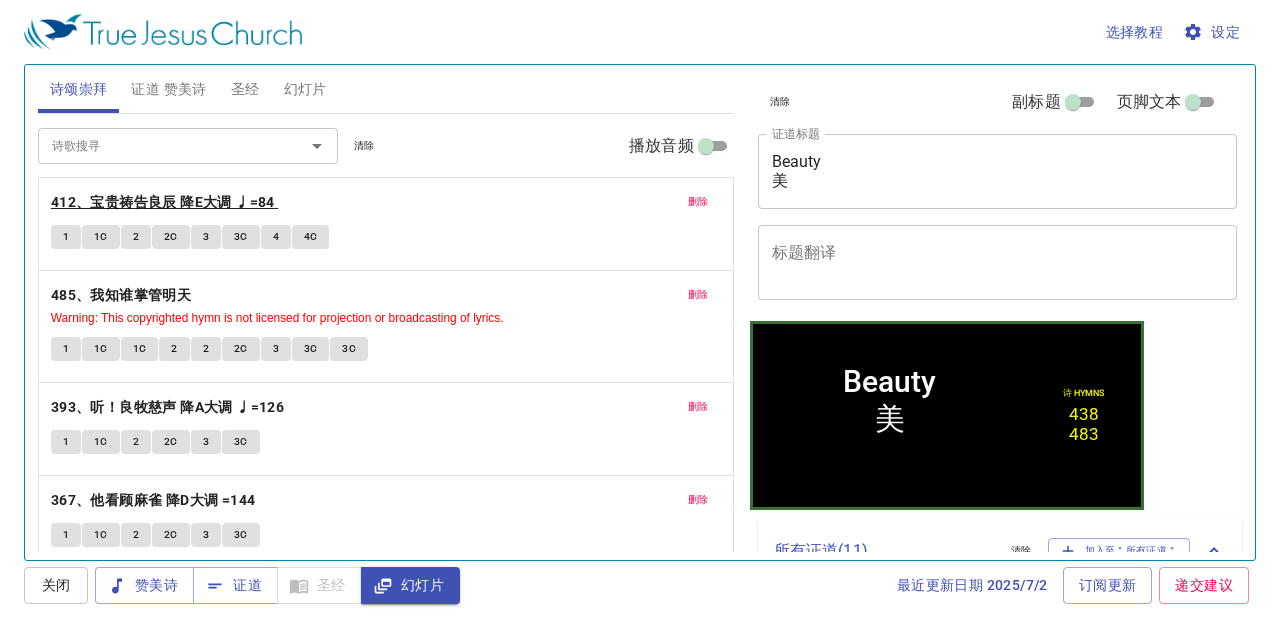 click on "412、宝贵祷告良辰 降E大调 ♩=84" at bounding box center (163, 202) 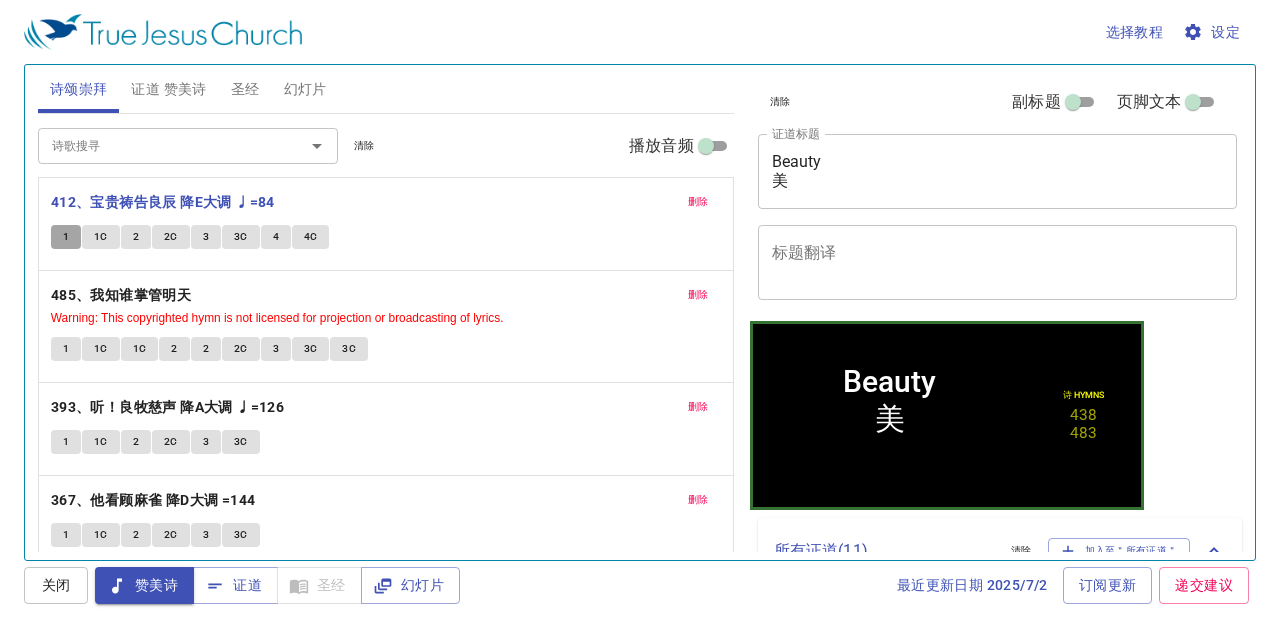 click on "1" at bounding box center [66, 237] 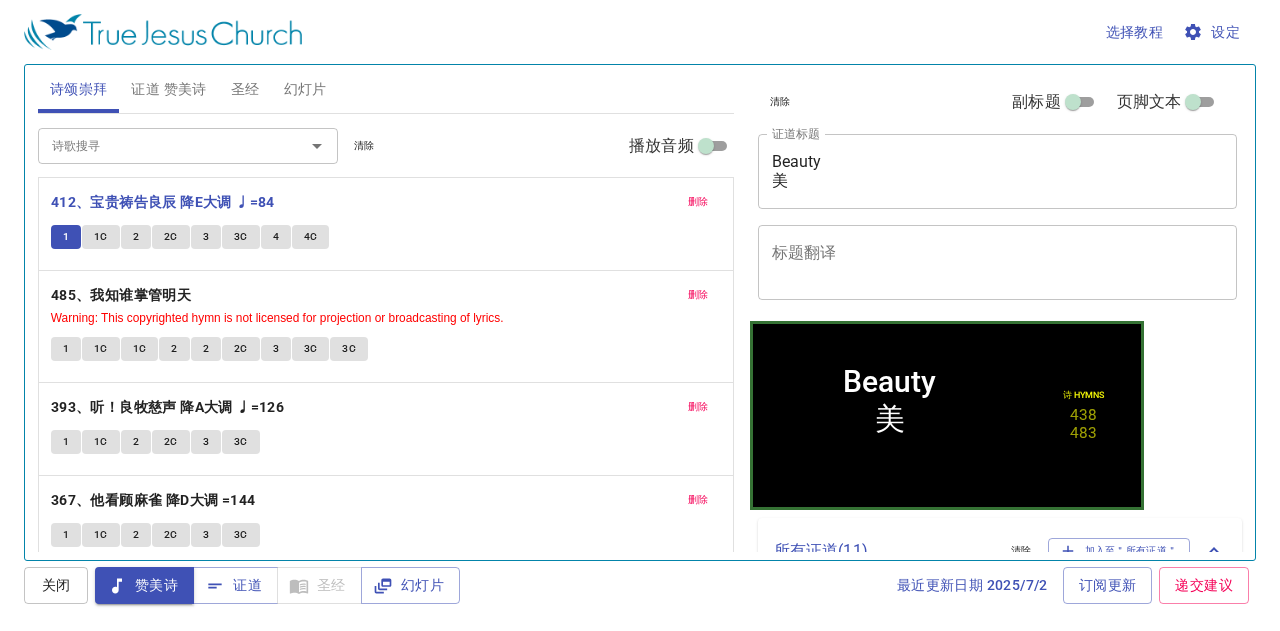 click on "证道 赞美诗" at bounding box center (168, 89) 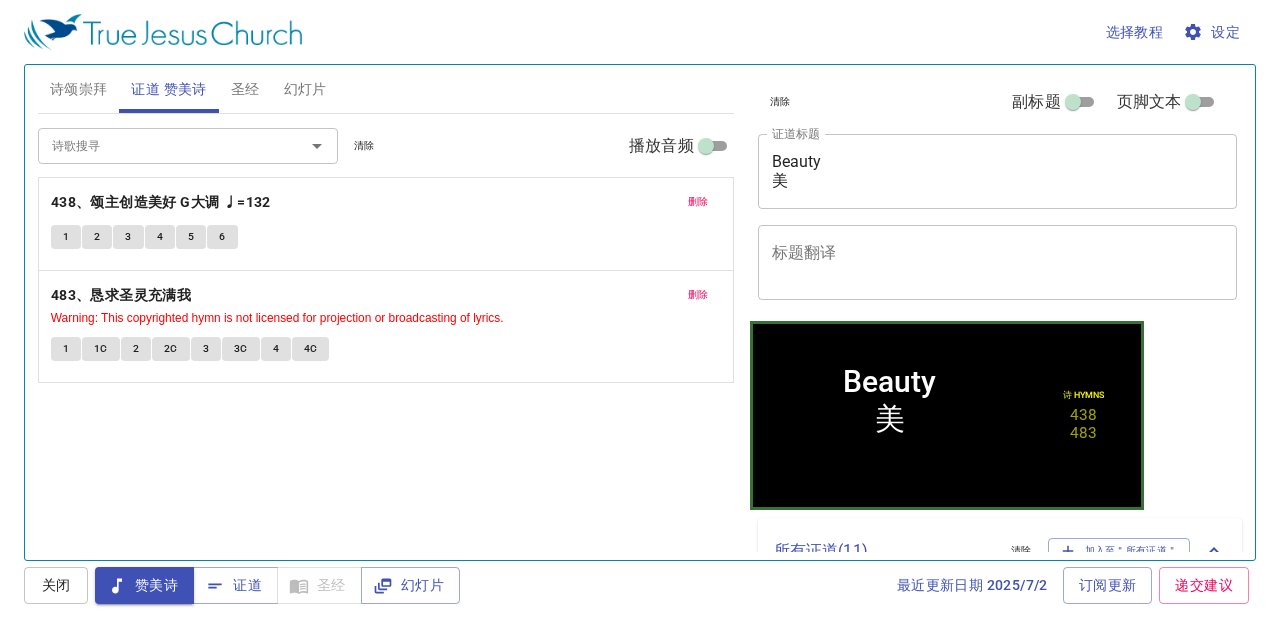 click on "删除" at bounding box center (698, 295) 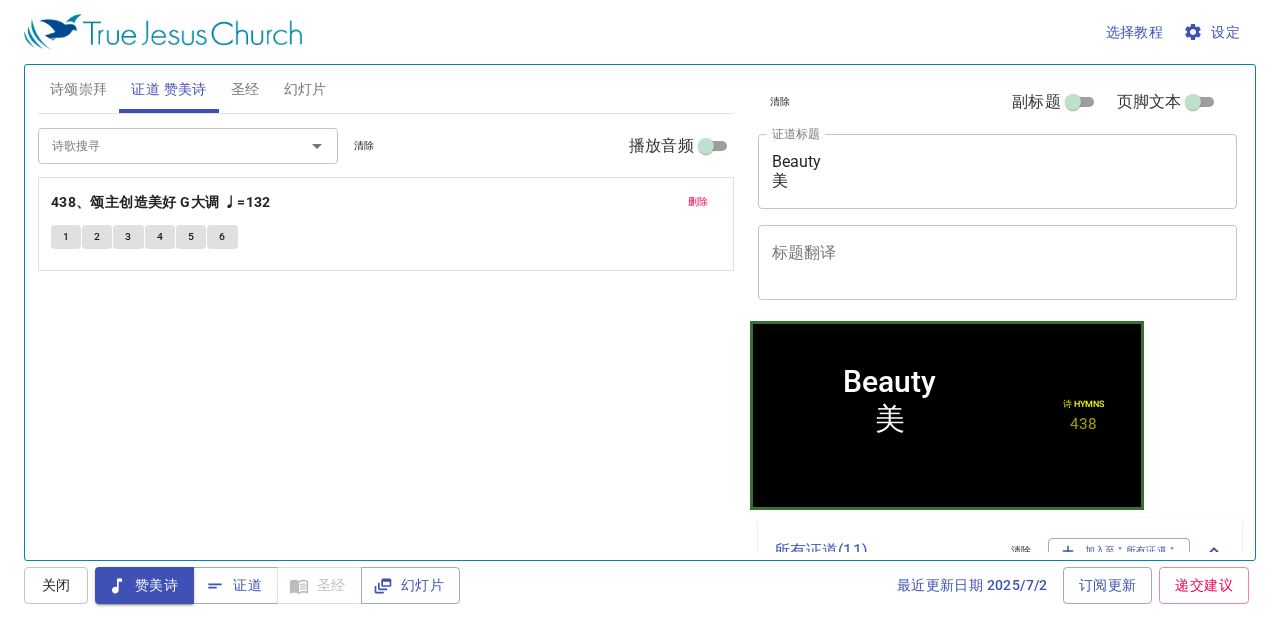 click on "诗颂崇拜" at bounding box center (79, 89) 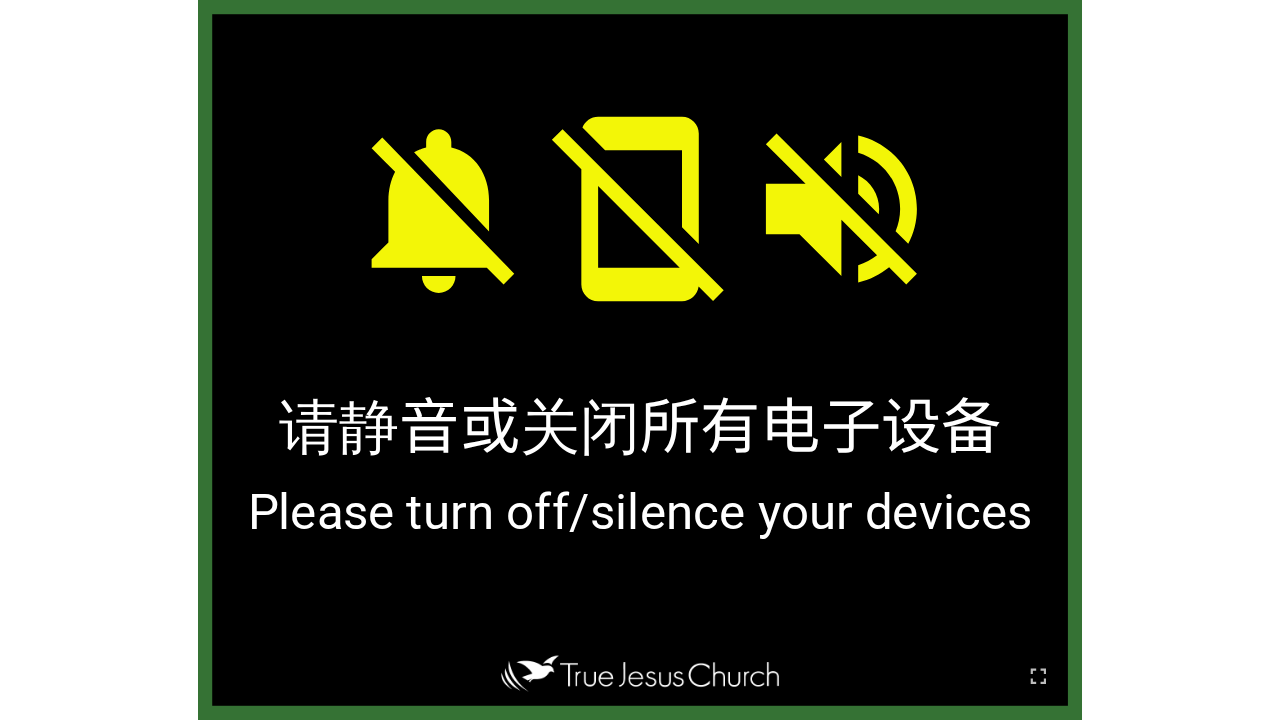 scroll, scrollTop: 0, scrollLeft: 0, axis: both 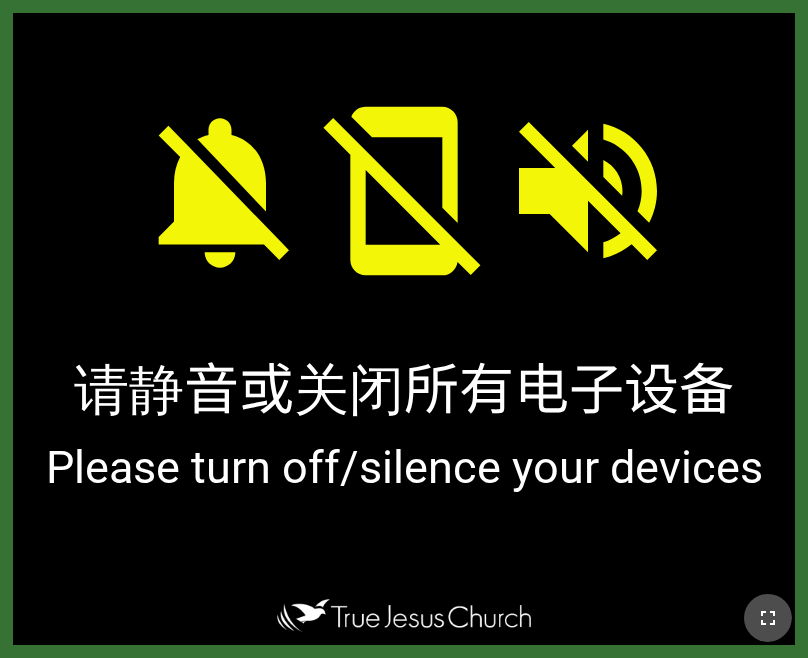 click at bounding box center [768, 618] 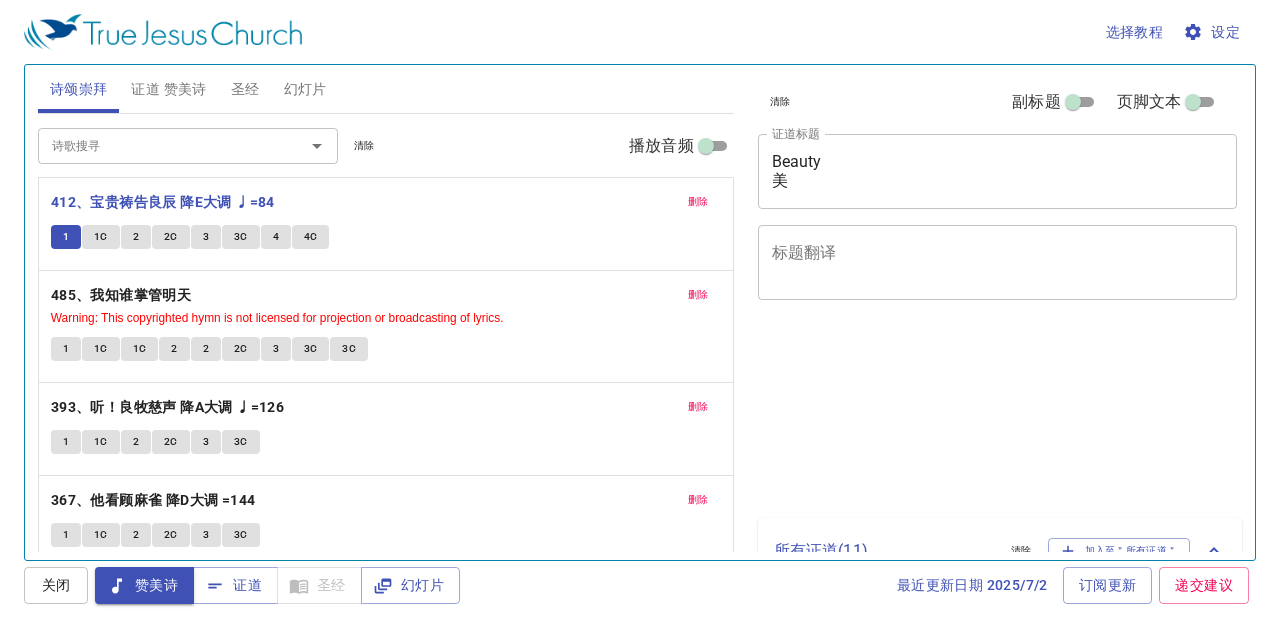 scroll, scrollTop: 0, scrollLeft: 0, axis: both 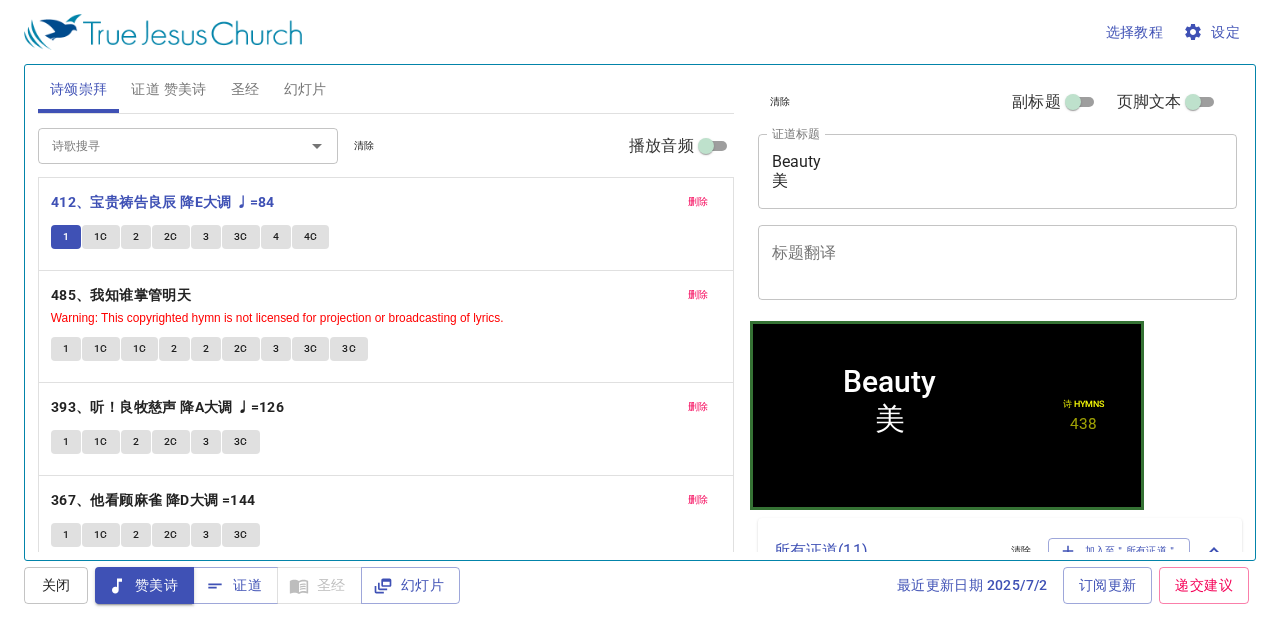 type 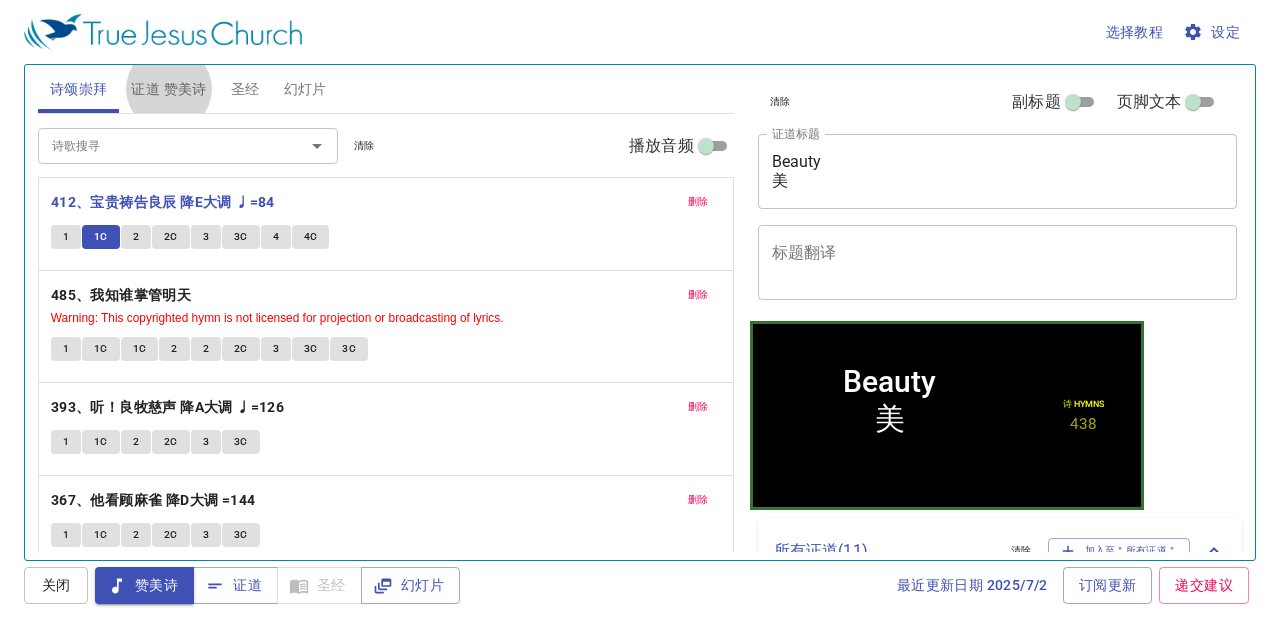 type 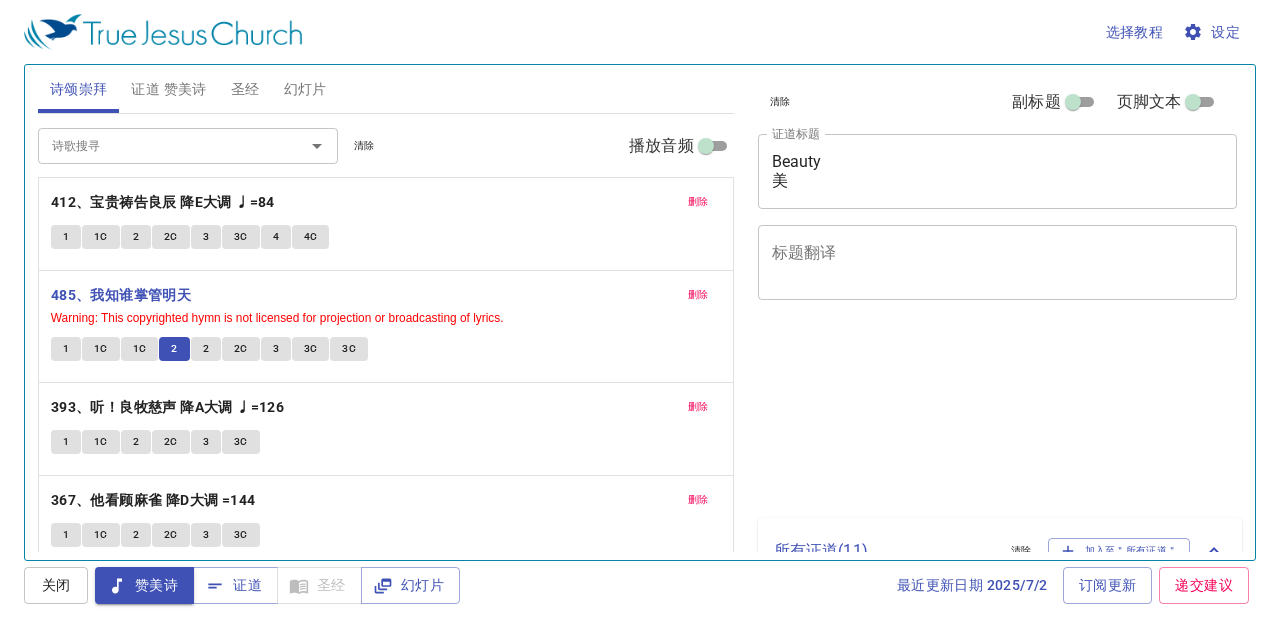scroll, scrollTop: 0, scrollLeft: 0, axis: both 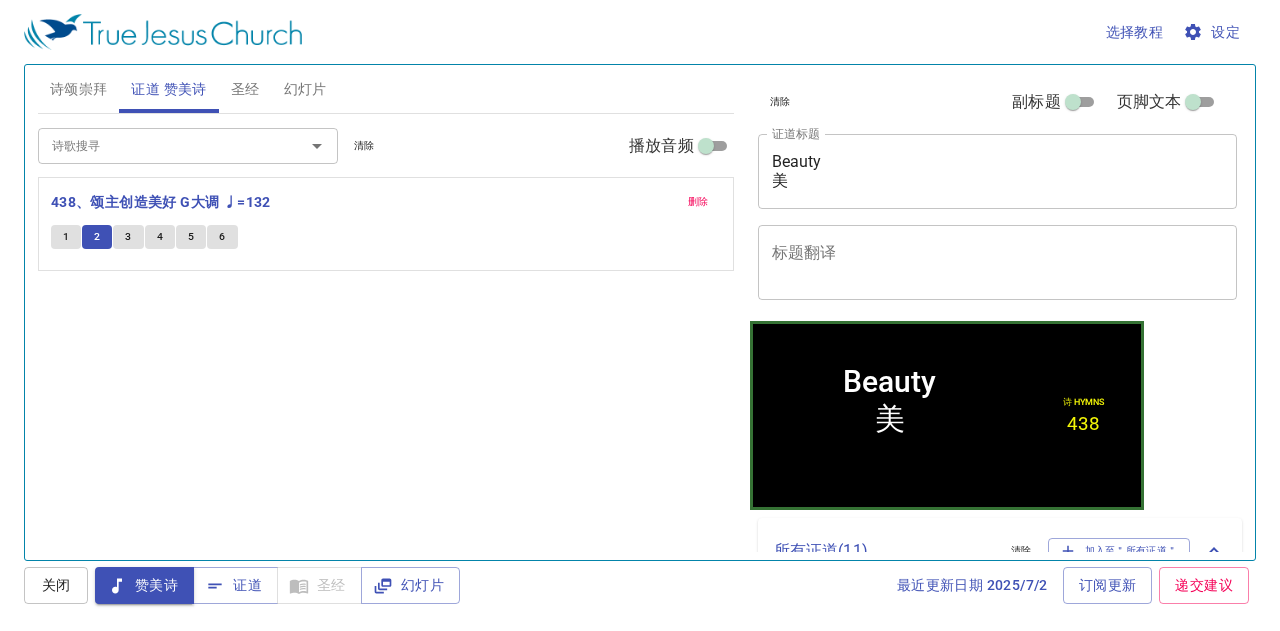 type 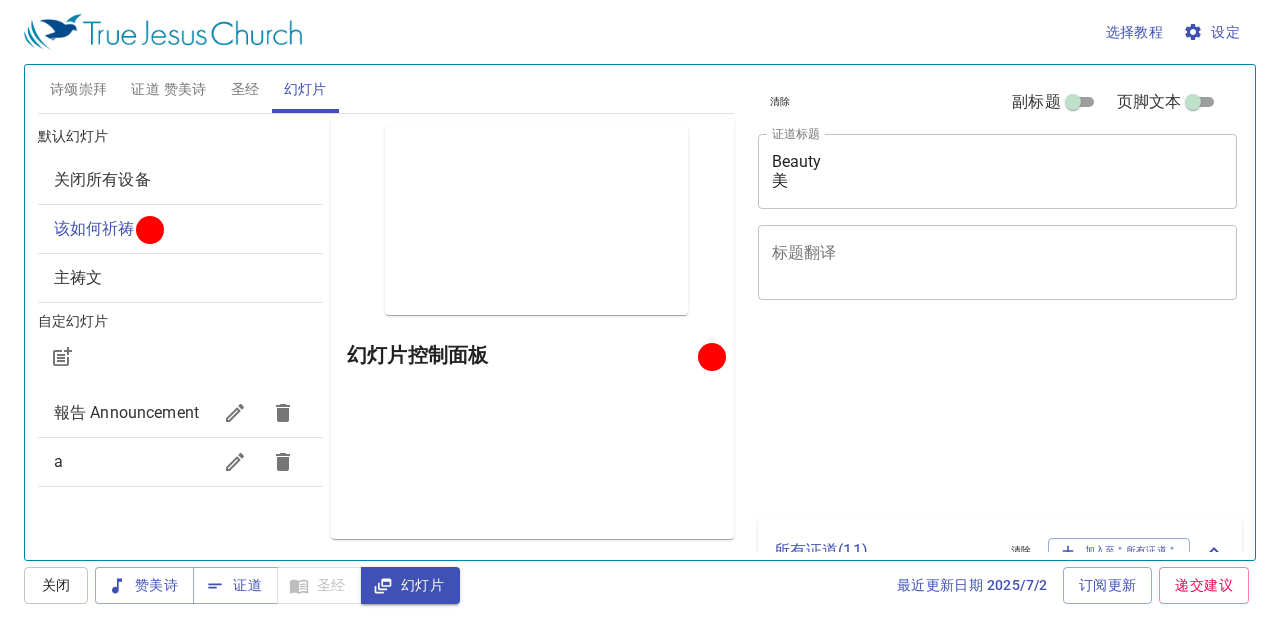 scroll, scrollTop: 0, scrollLeft: 0, axis: both 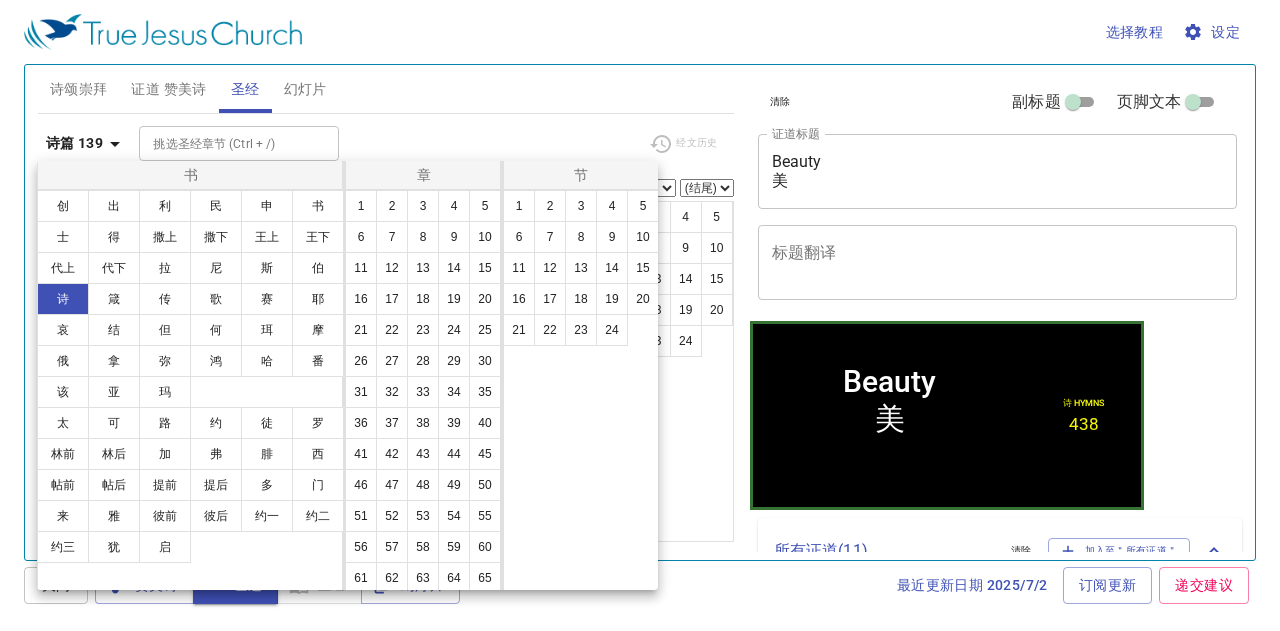 click on "14" at bounding box center (612, 268) 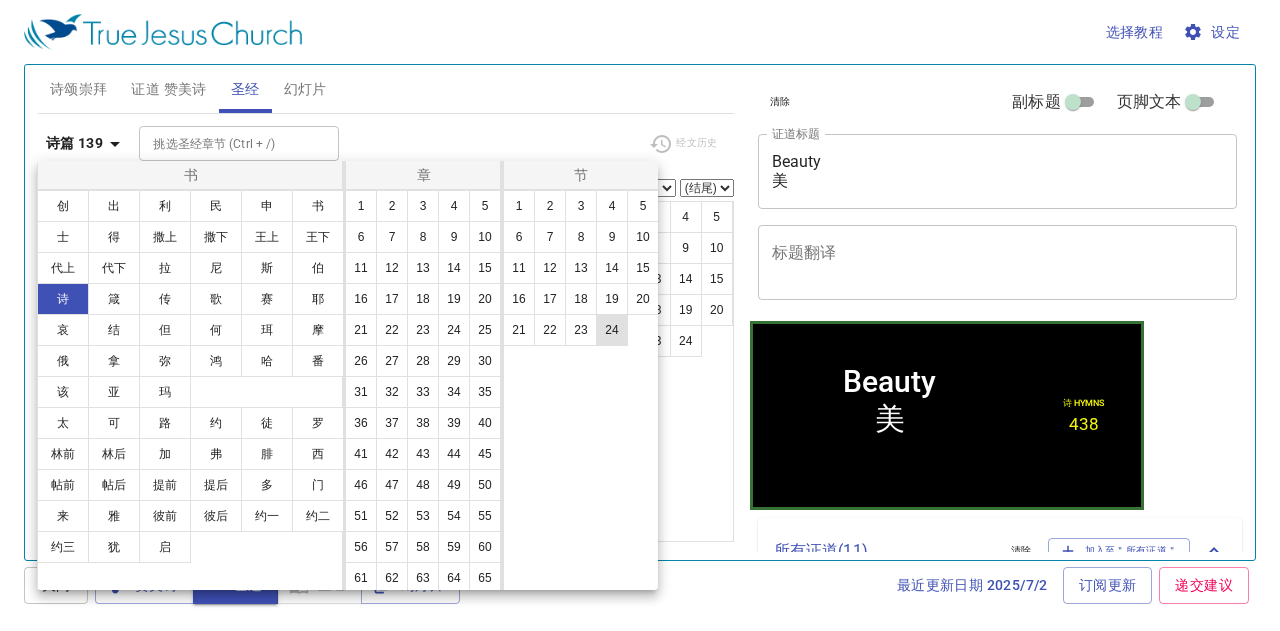 click on "14" at bounding box center [612, 268] 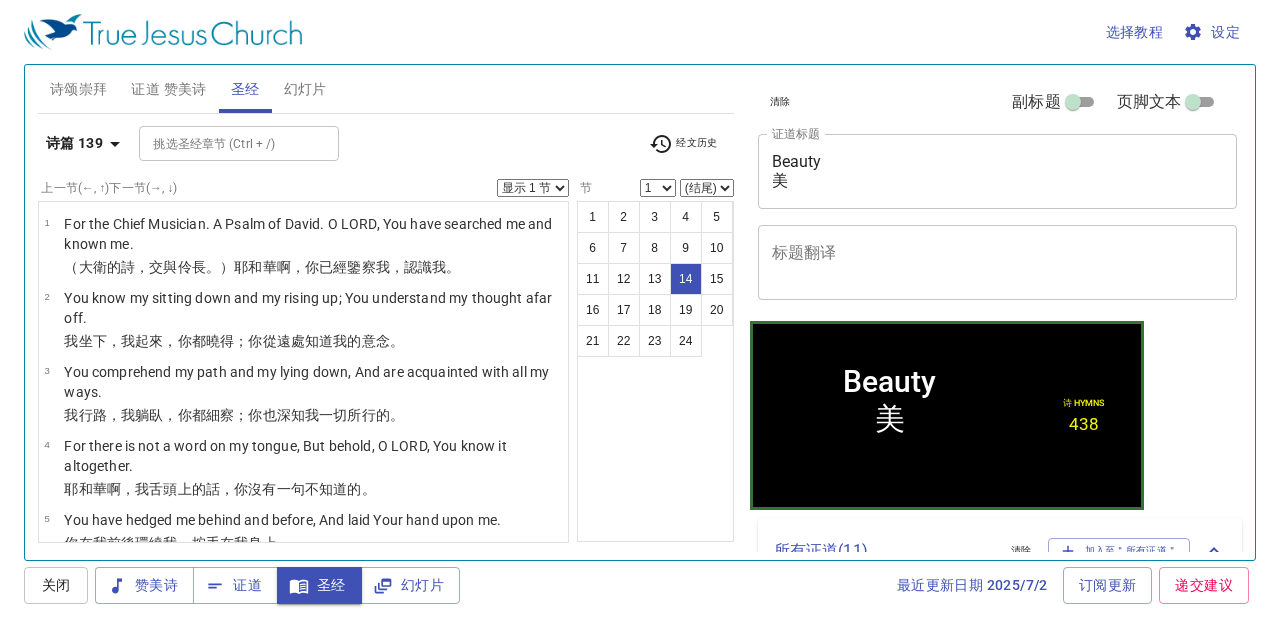 select on "14" 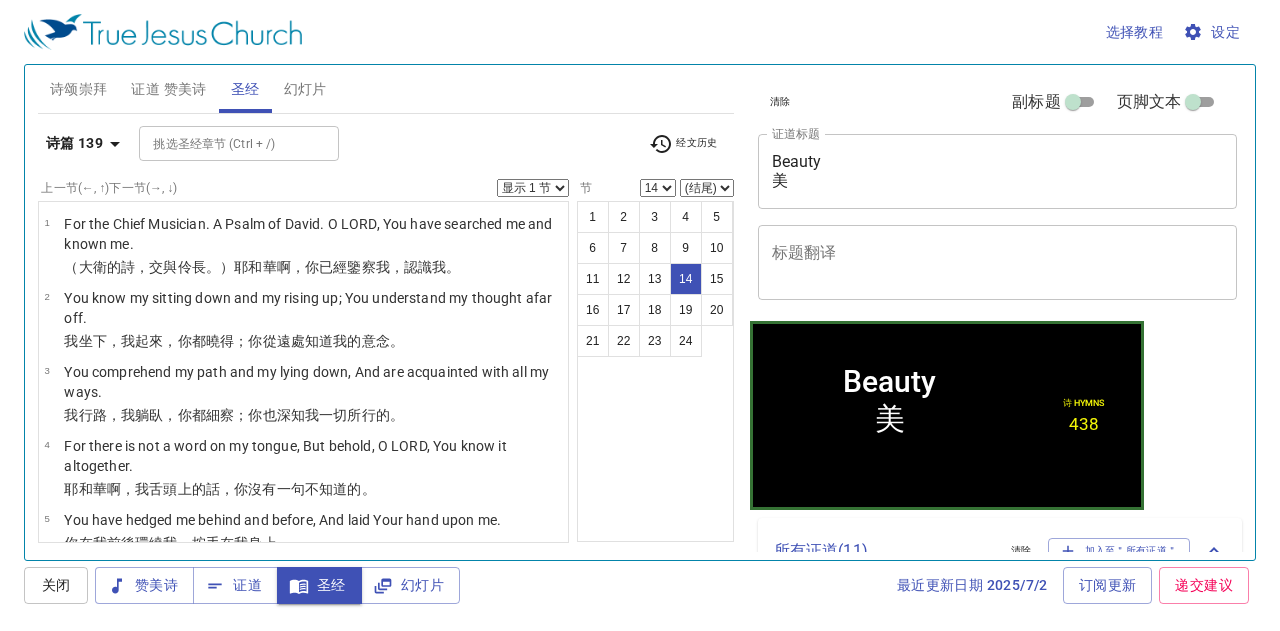 scroll, scrollTop: 0, scrollLeft: 0, axis: both 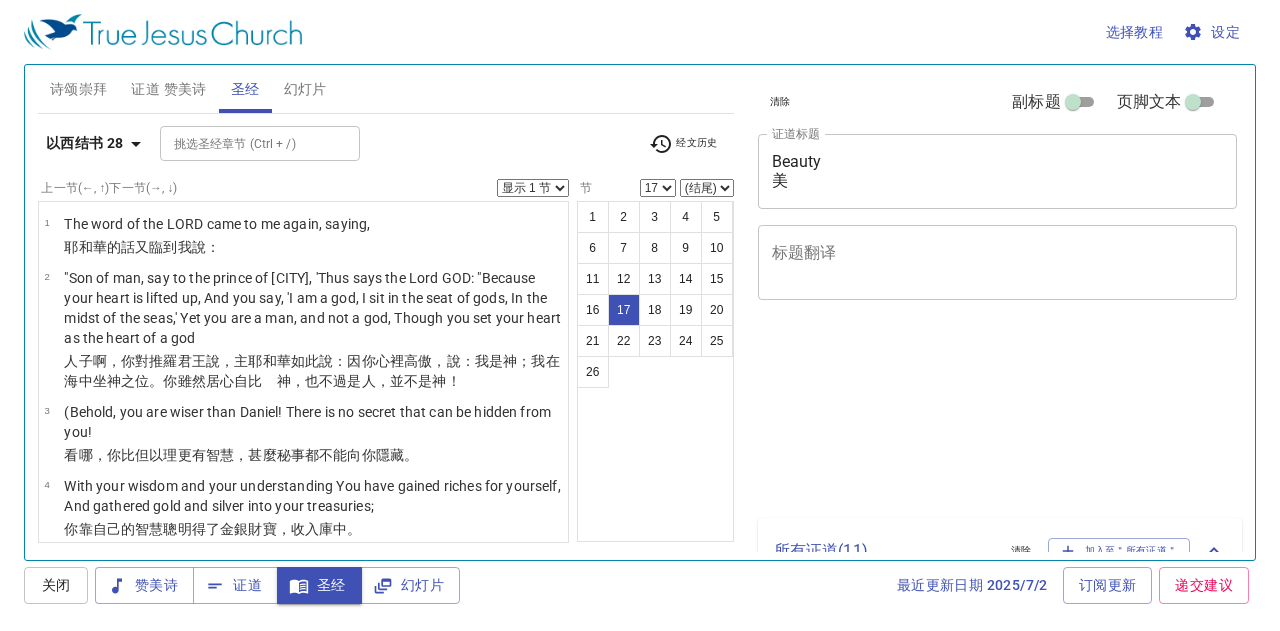 select on "17" 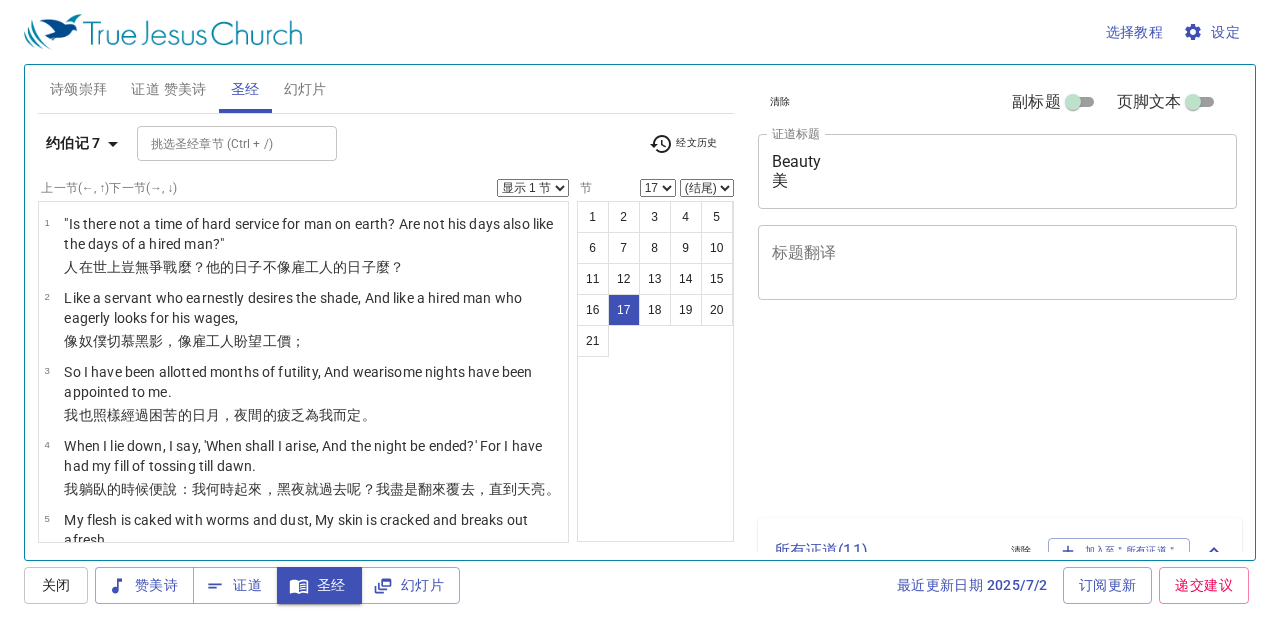 select on "17" 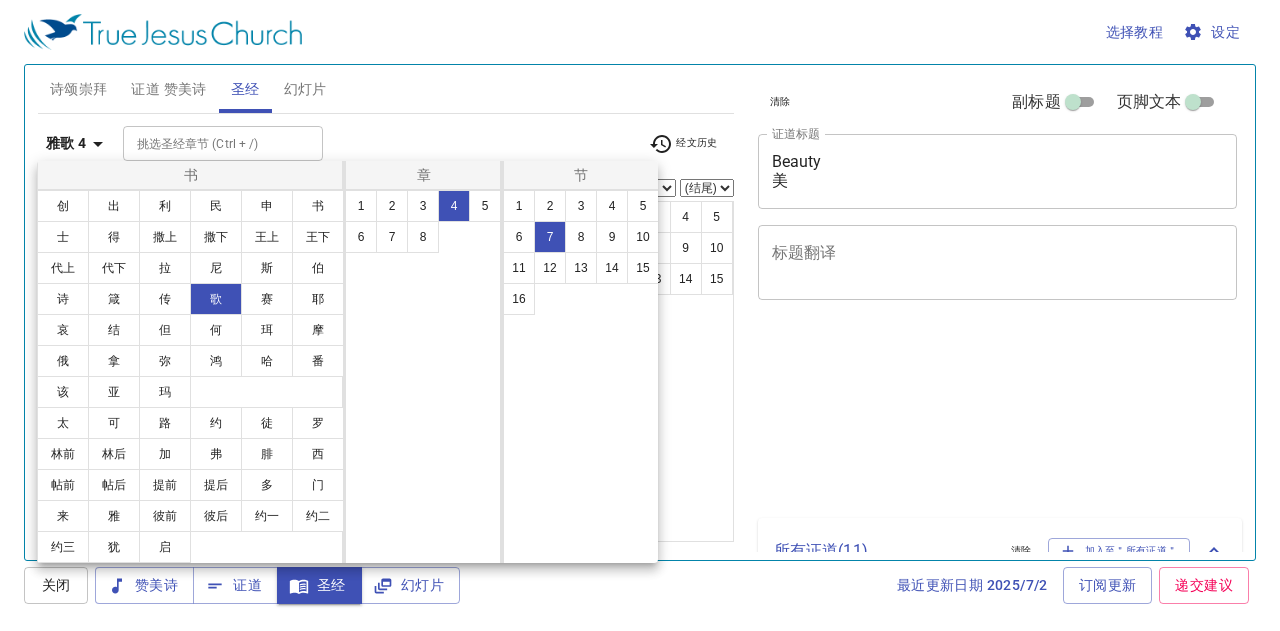 select on "7" 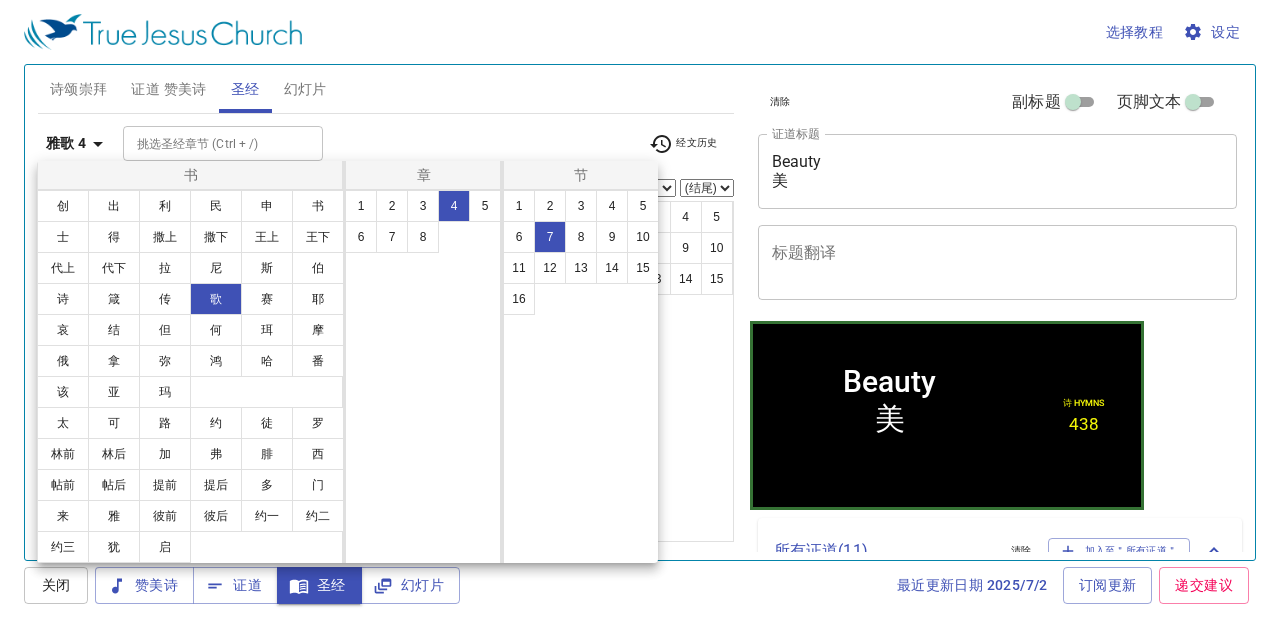 scroll, scrollTop: 408, scrollLeft: 0, axis: vertical 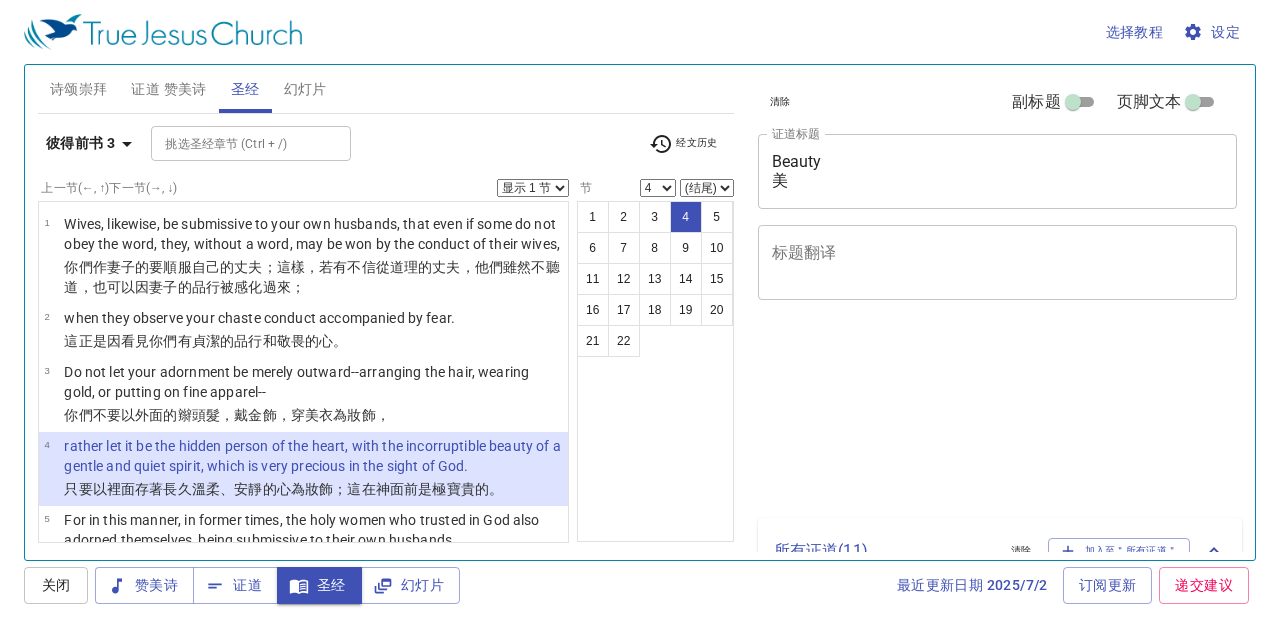 select on "4" 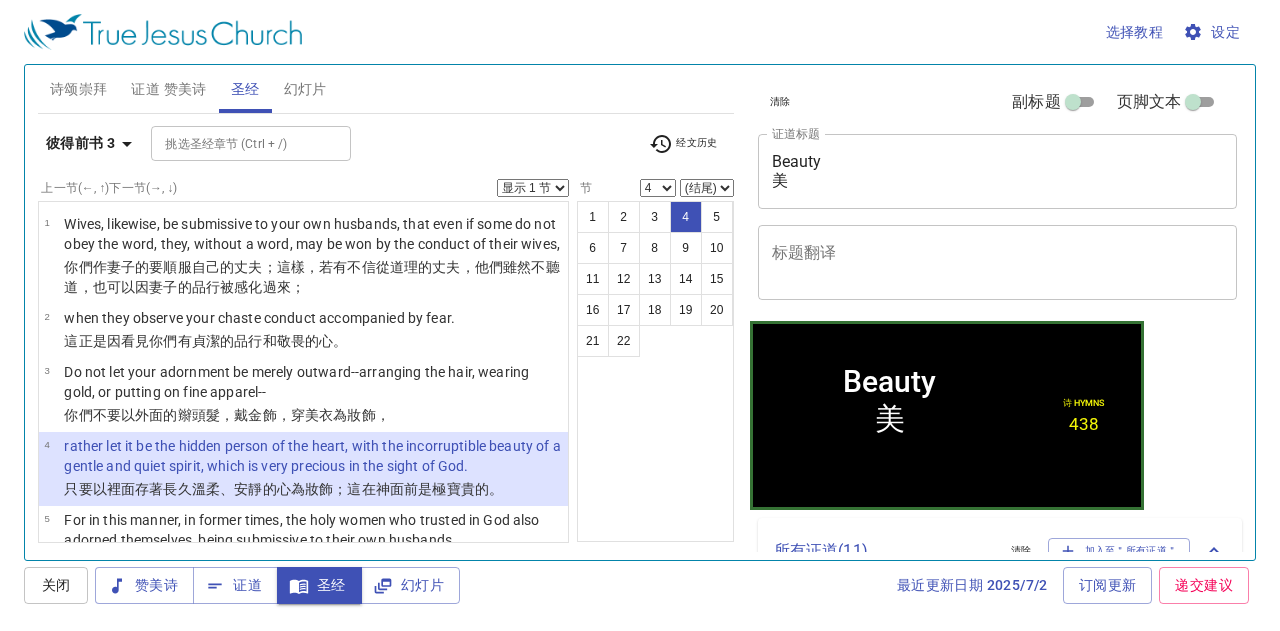 scroll, scrollTop: 100, scrollLeft: 0, axis: vertical 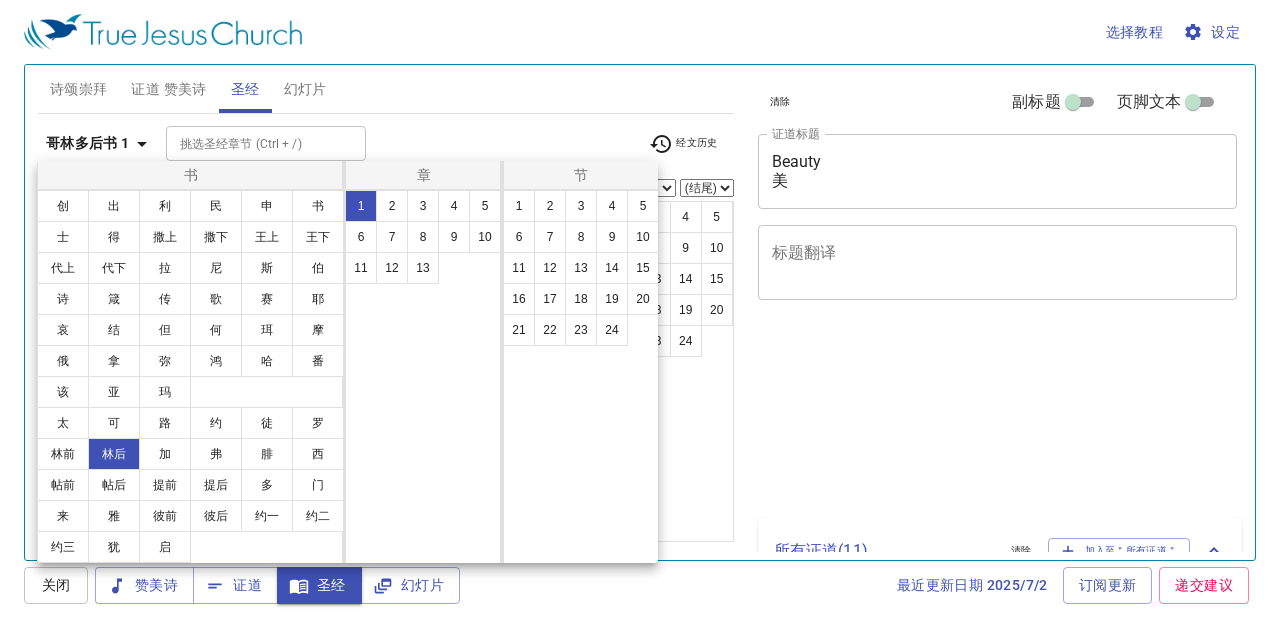 select on "4" 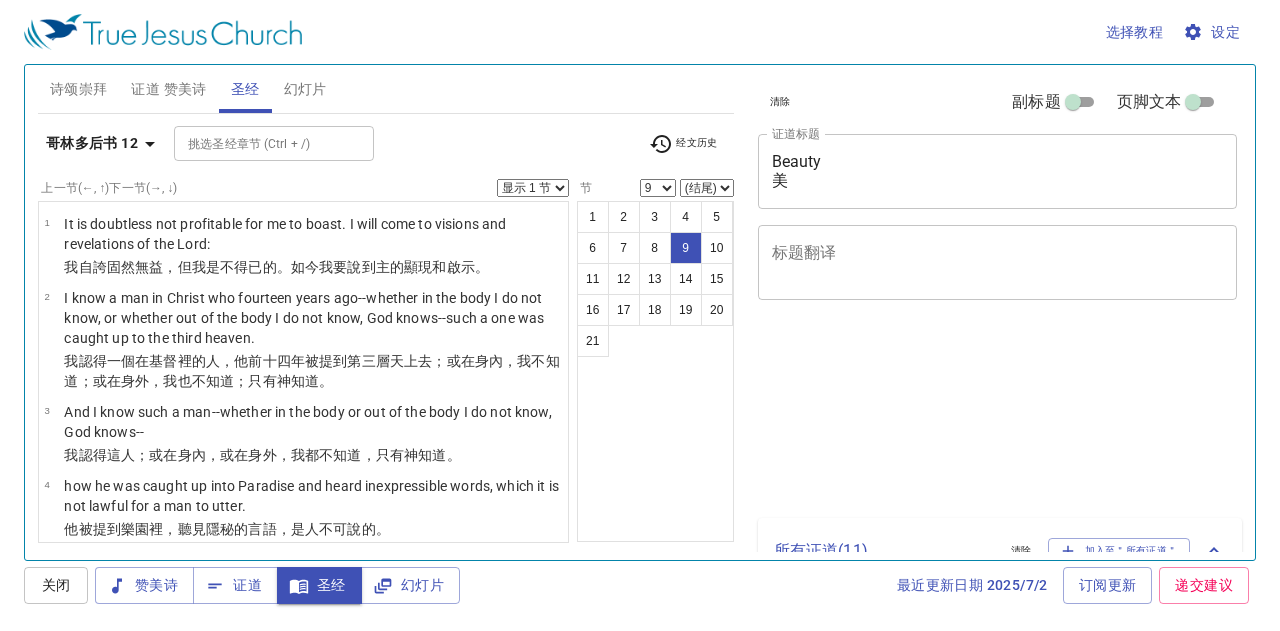 select on "9" 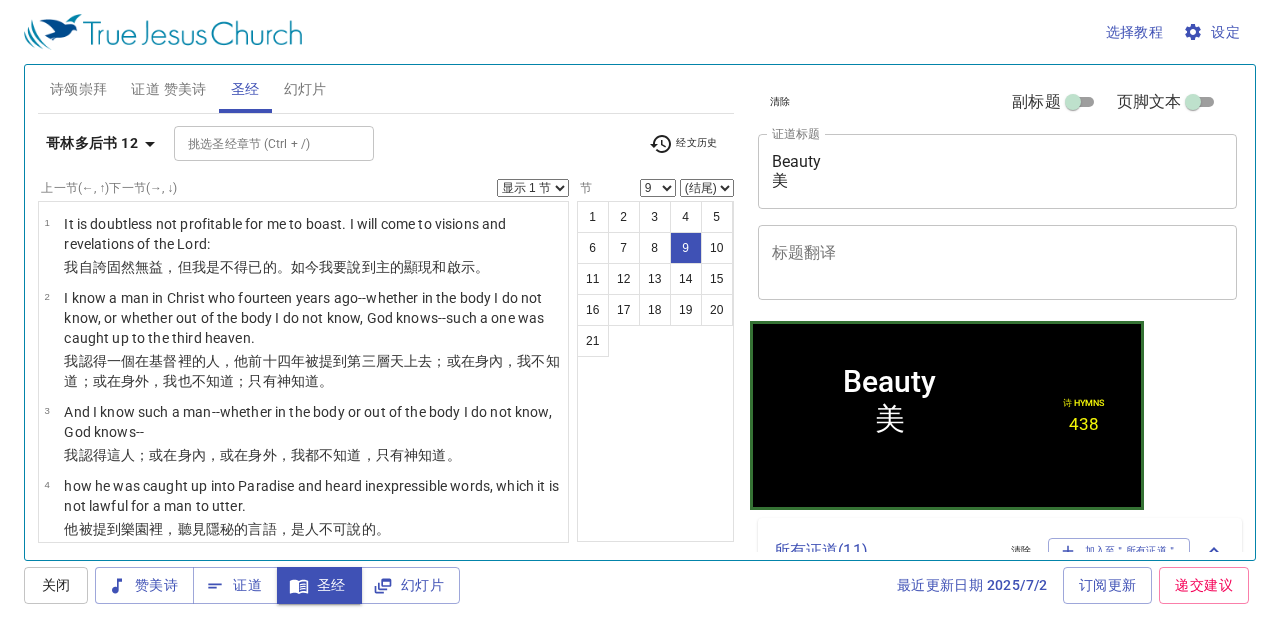 scroll, scrollTop: 606, scrollLeft: 0, axis: vertical 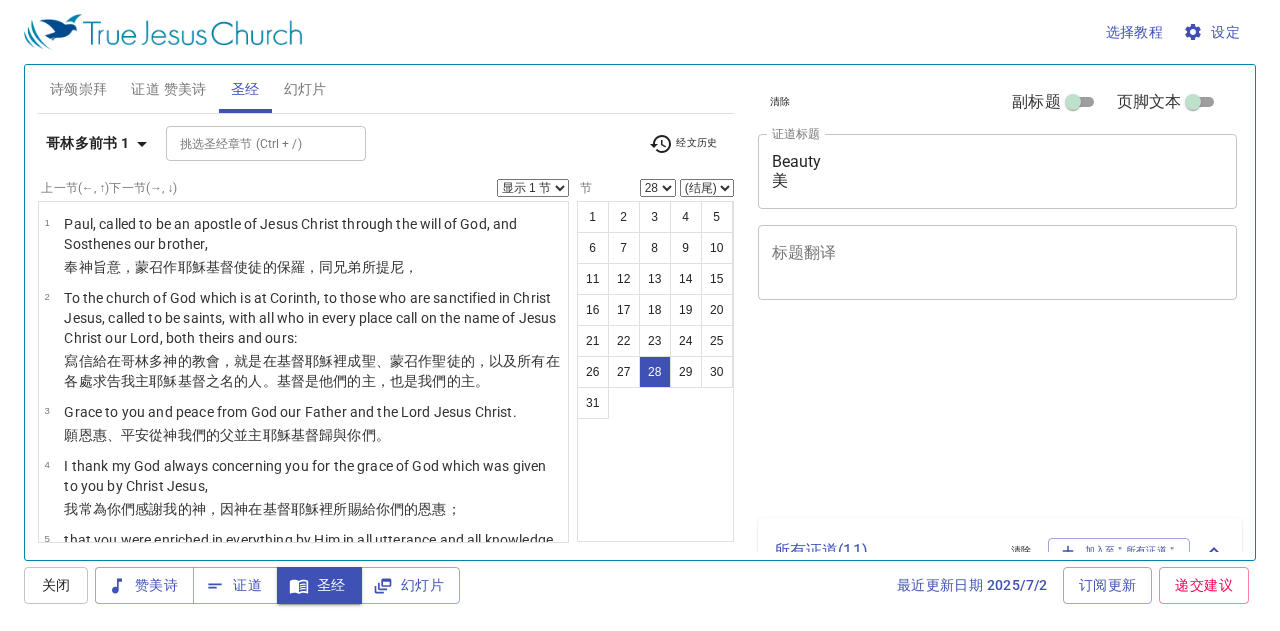 select on "28" 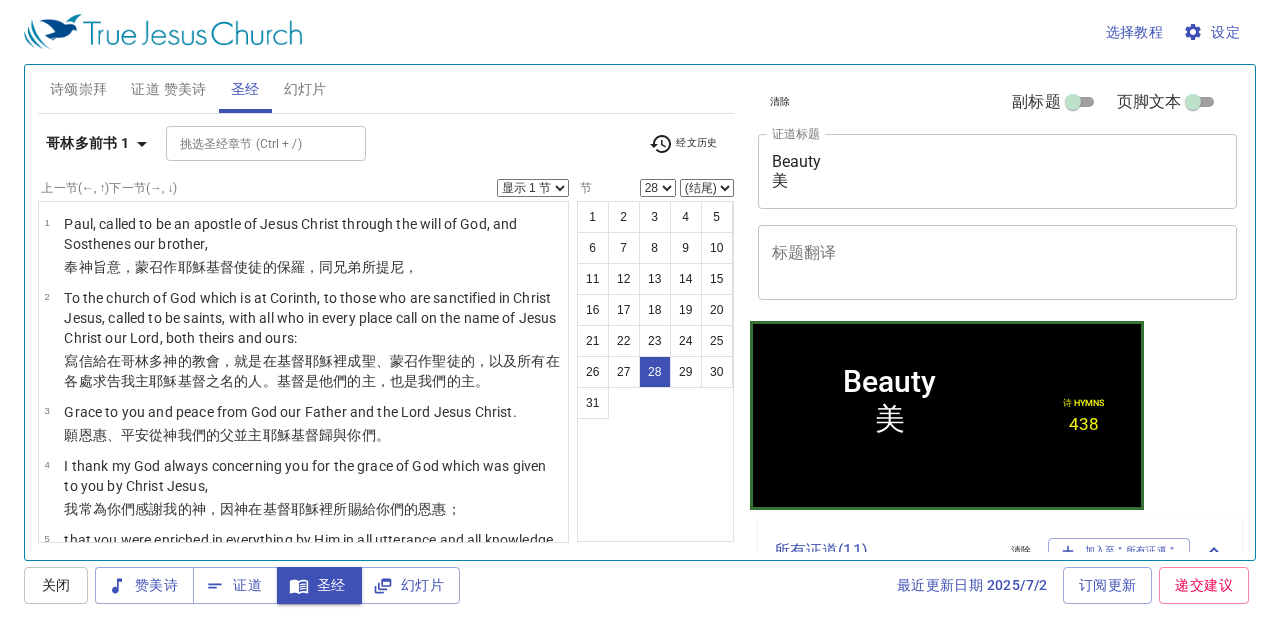 scroll, scrollTop: 1938, scrollLeft: 0, axis: vertical 